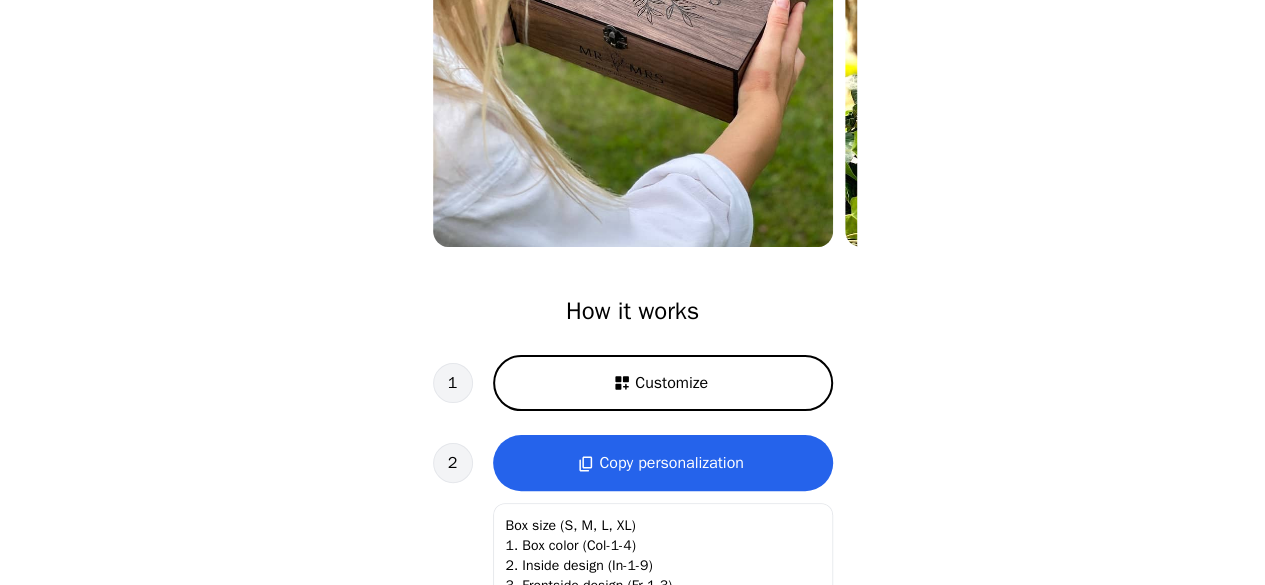 scroll, scrollTop: 600, scrollLeft: 0, axis: vertical 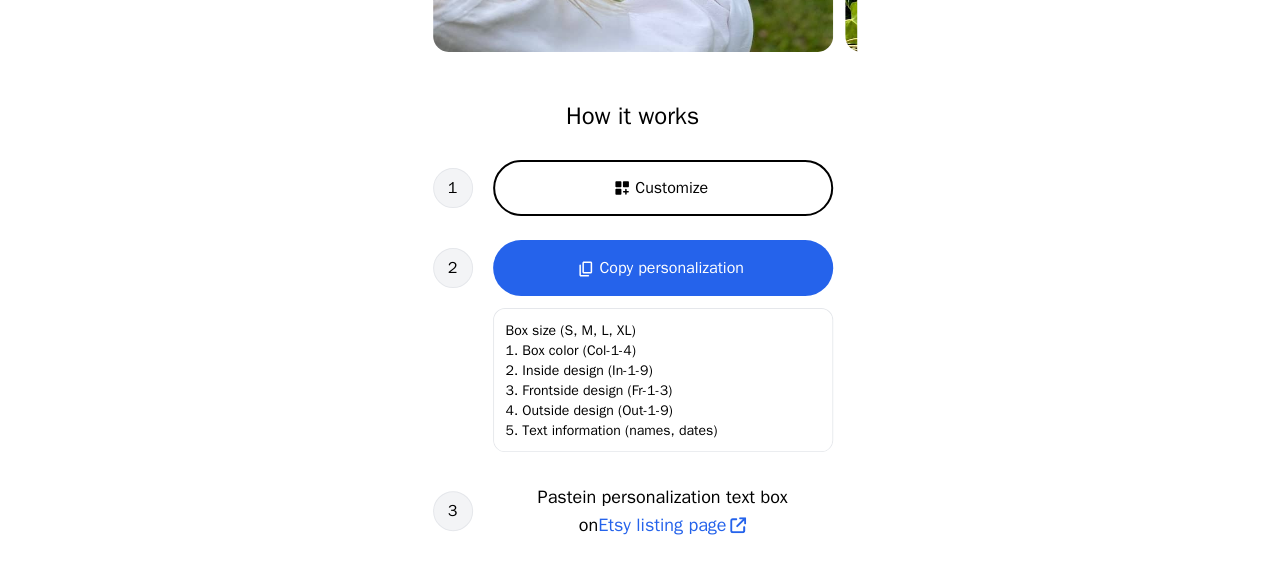 click on "Customize" at bounding box center (663, 188) 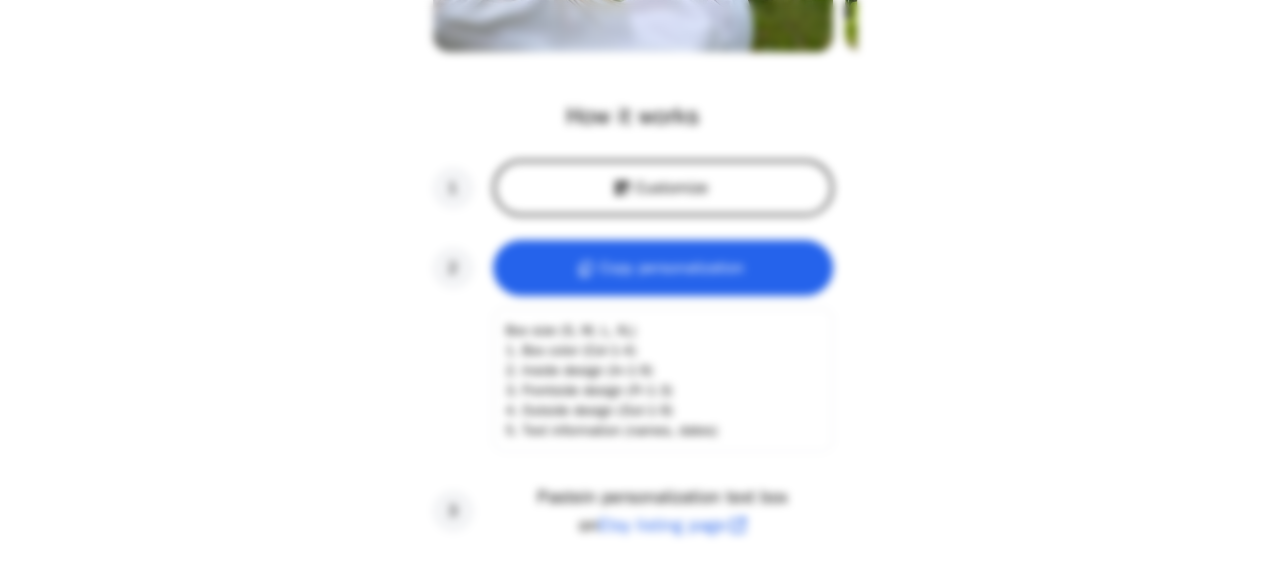 scroll, scrollTop: 0, scrollLeft: 256, axis: horizontal 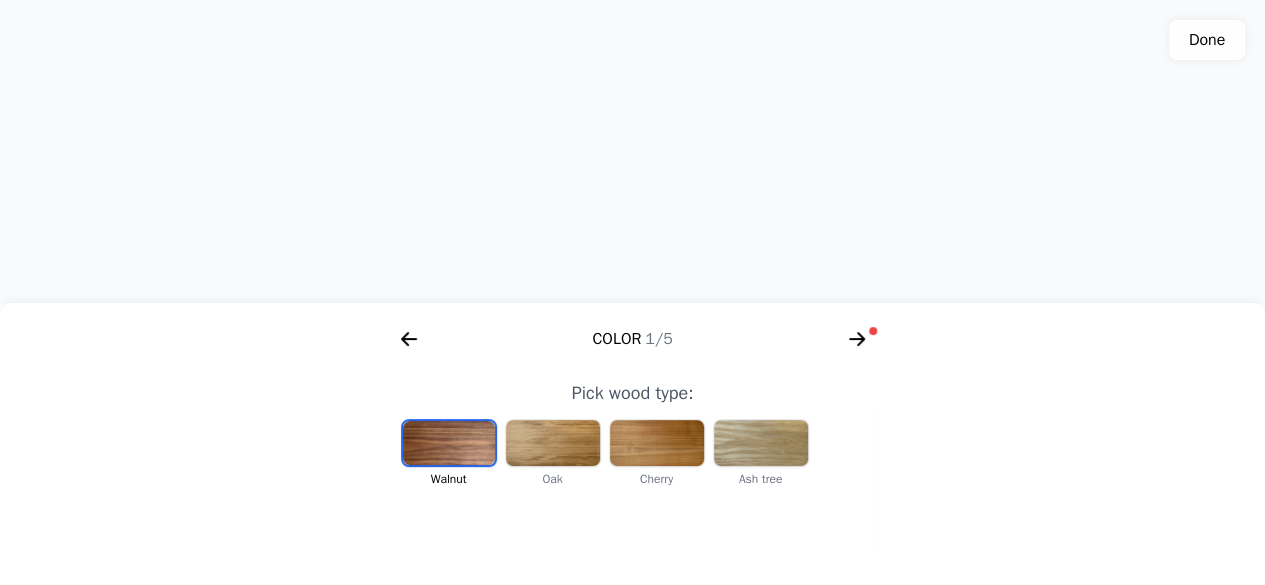 click 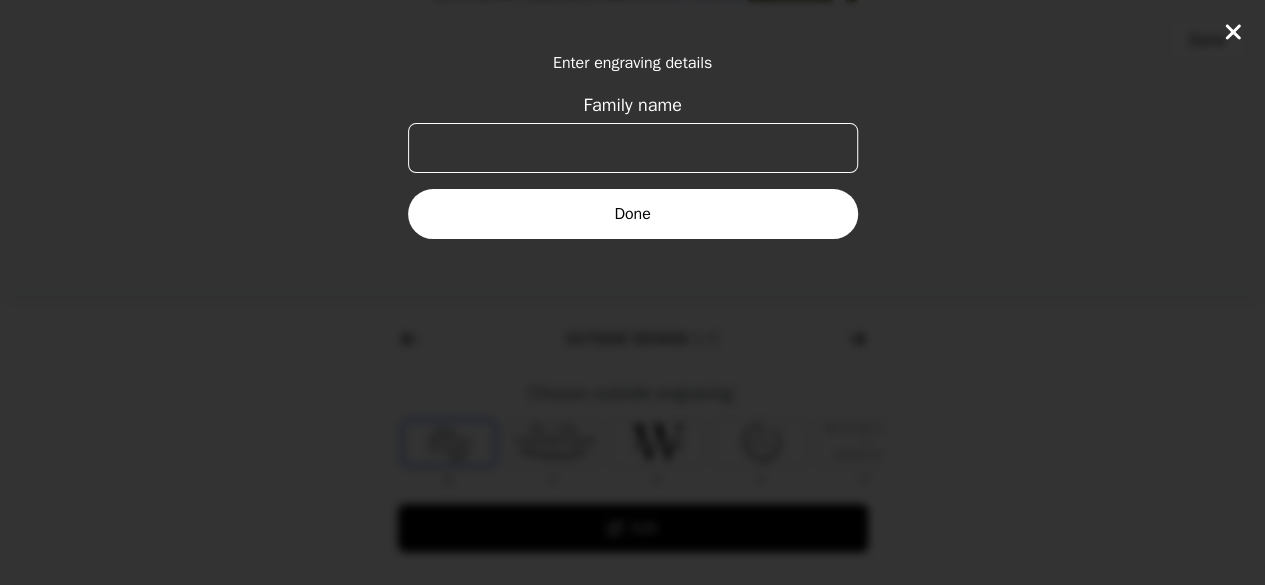 scroll, scrollTop: 0, scrollLeft: 768, axis: horizontal 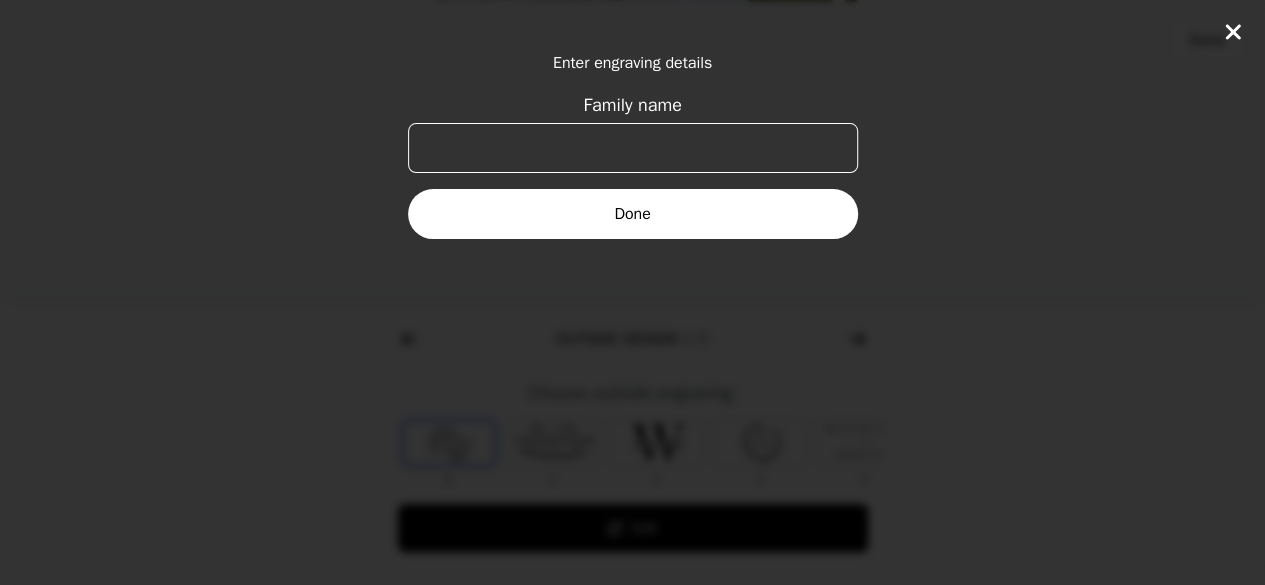 click on "Family name" at bounding box center (633, 148) 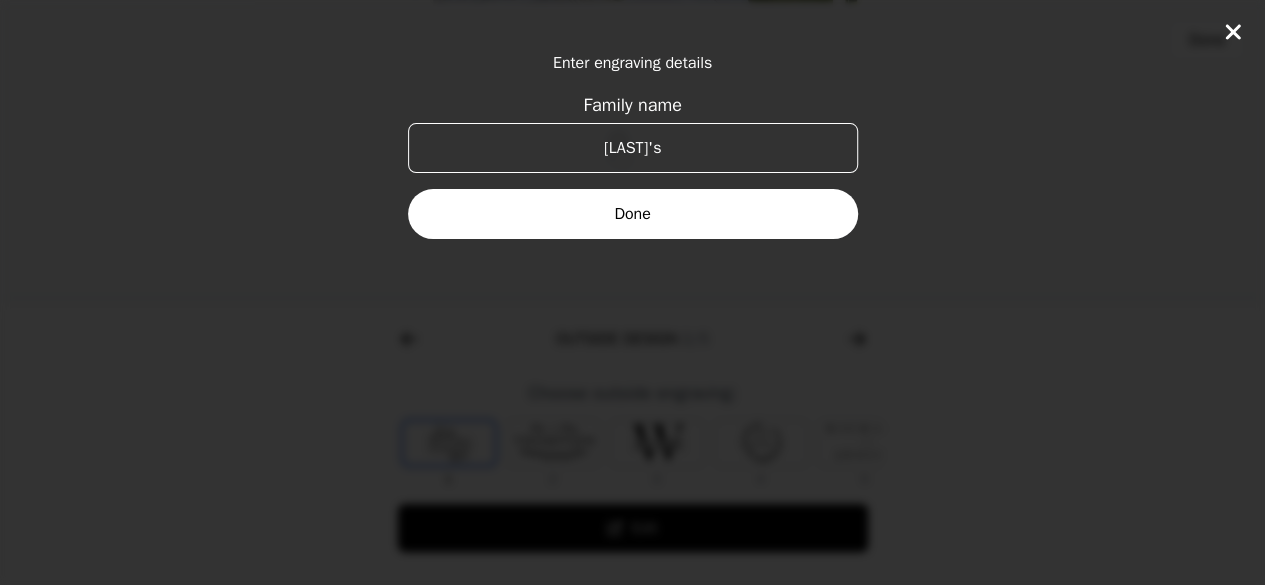 type on "[LAST]'s" 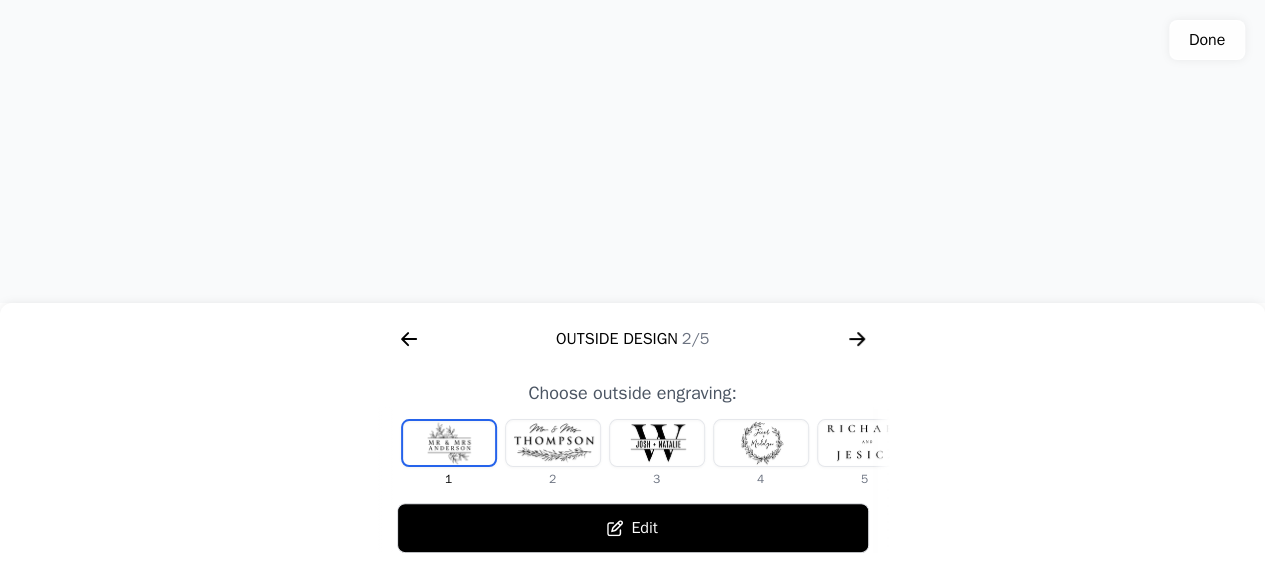 click on "Edit" at bounding box center (633, 528) 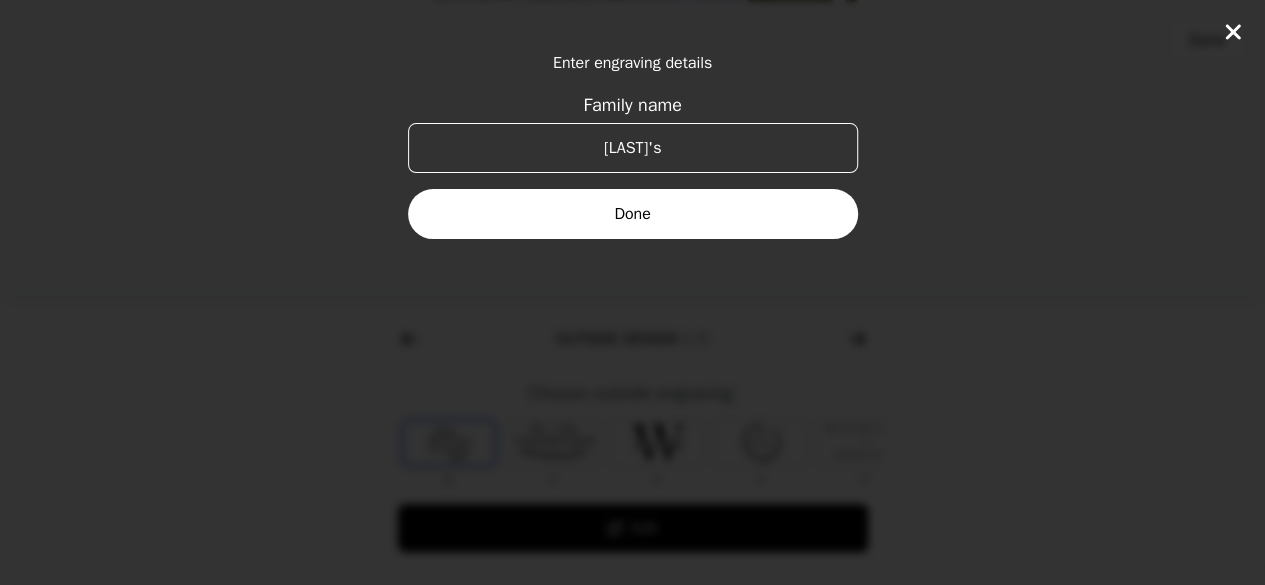 click on "Family name [LAST]'s" at bounding box center [633, 140] 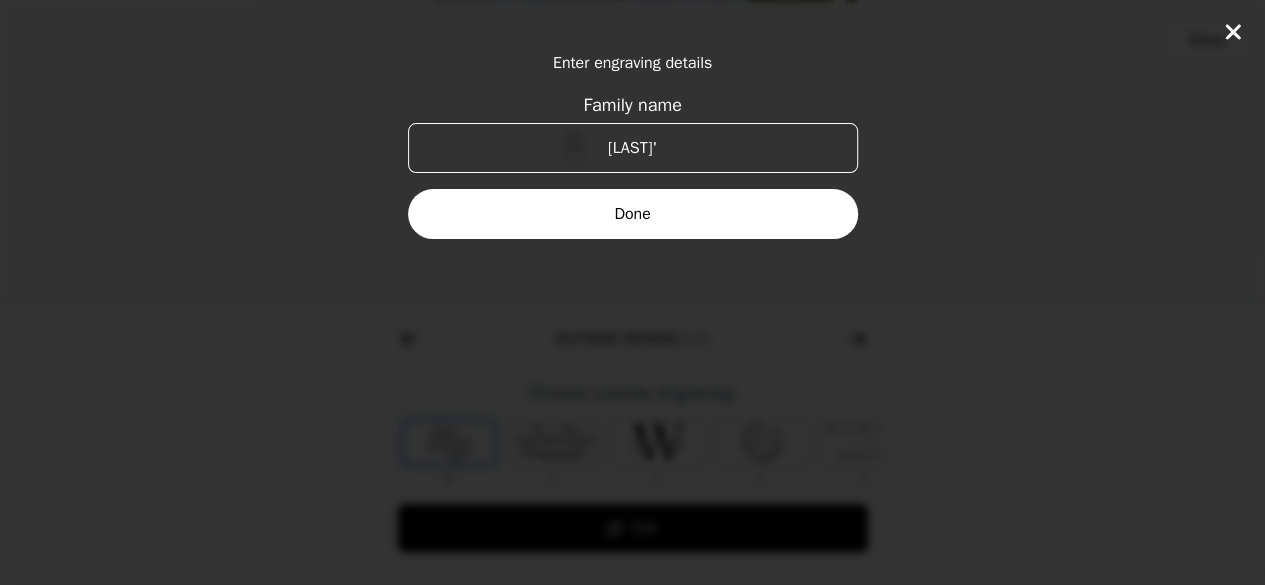 type on "[LAST]" 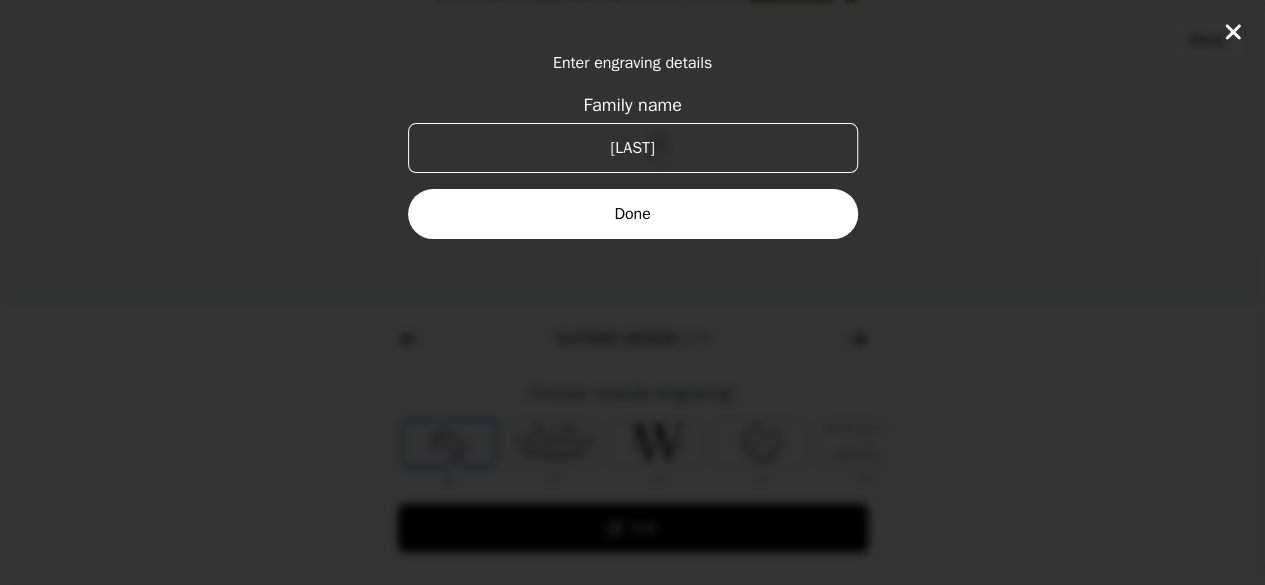 click on "Done" at bounding box center (633, 214) 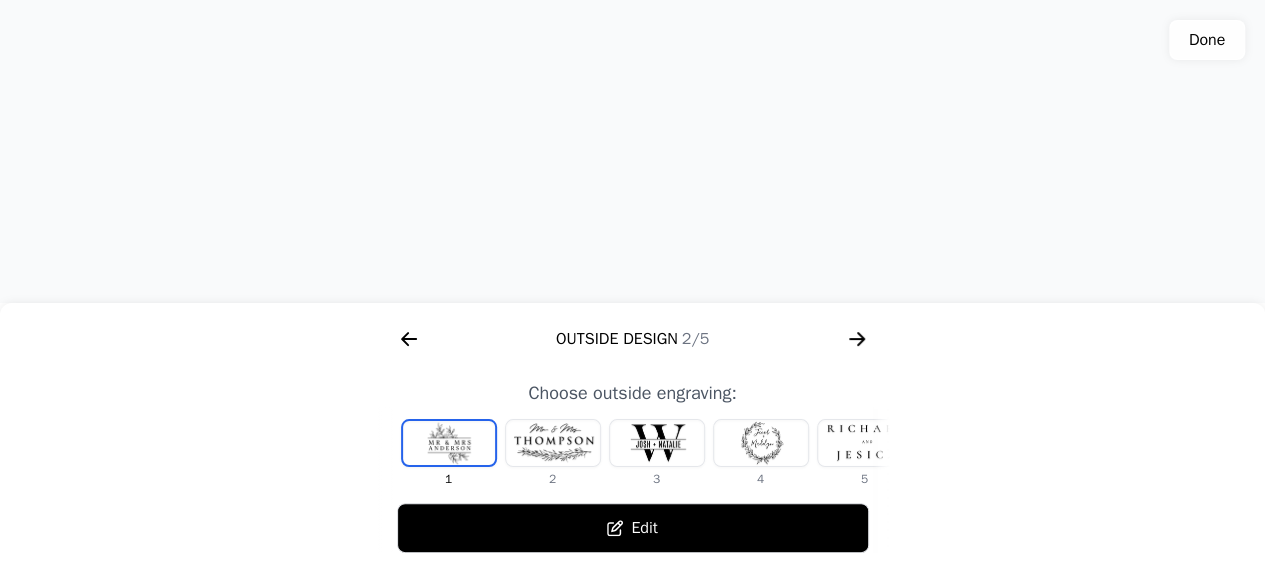 click at bounding box center [657, 443] 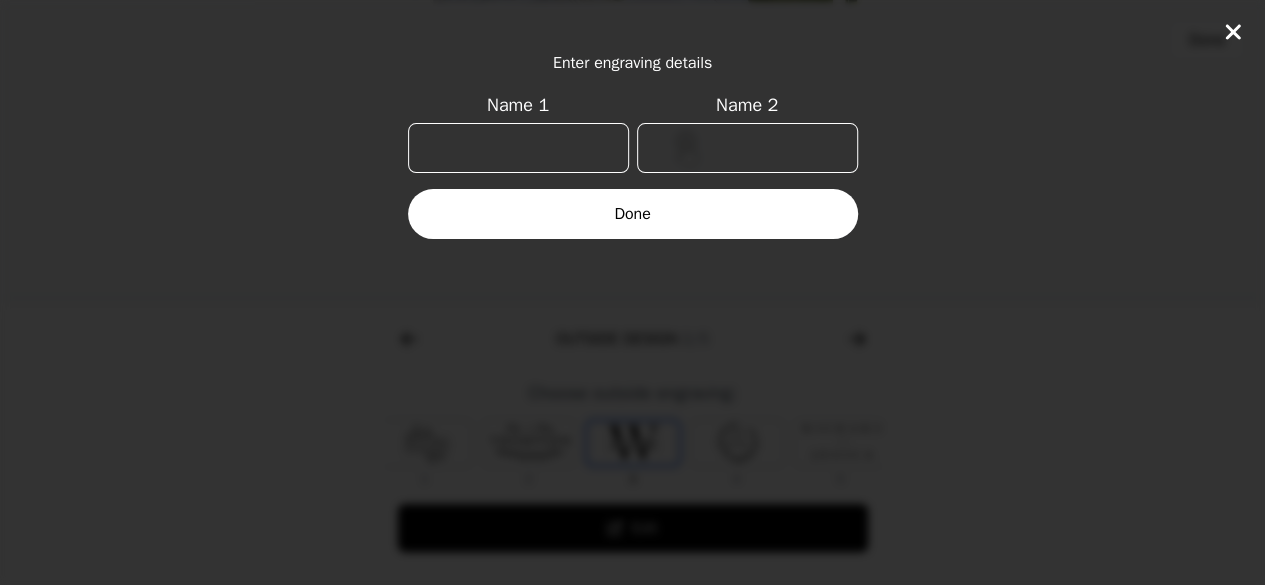 click on "Name 1" at bounding box center [518, 148] 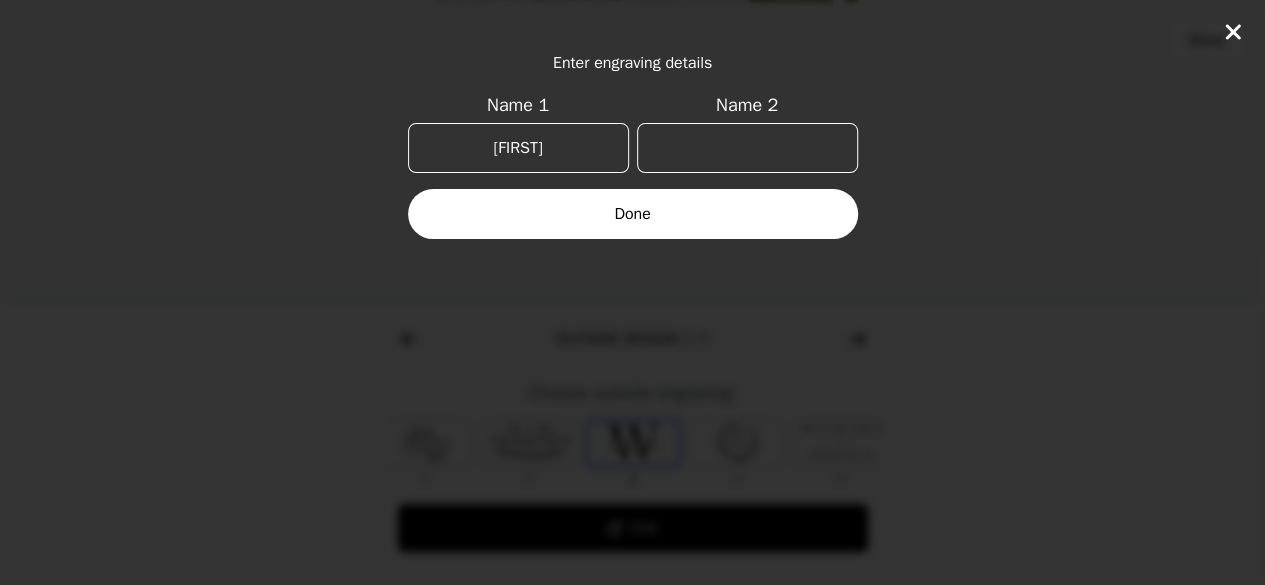 type on "[FIRST]" 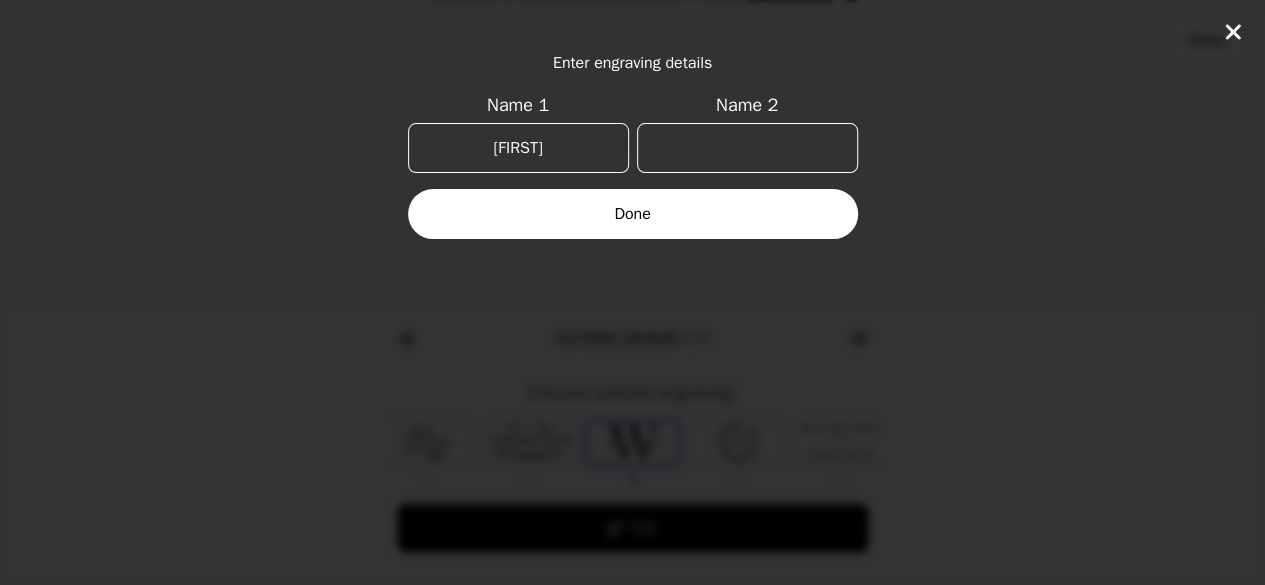 click on "Name 2" at bounding box center (747, 148) 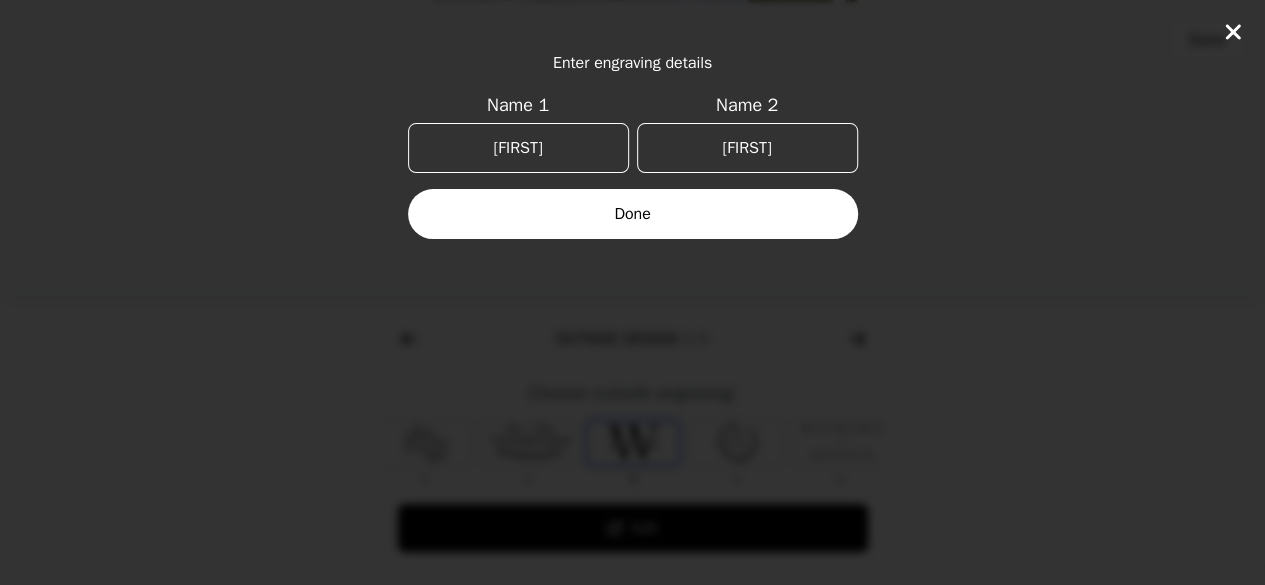 type on "[FIRST]" 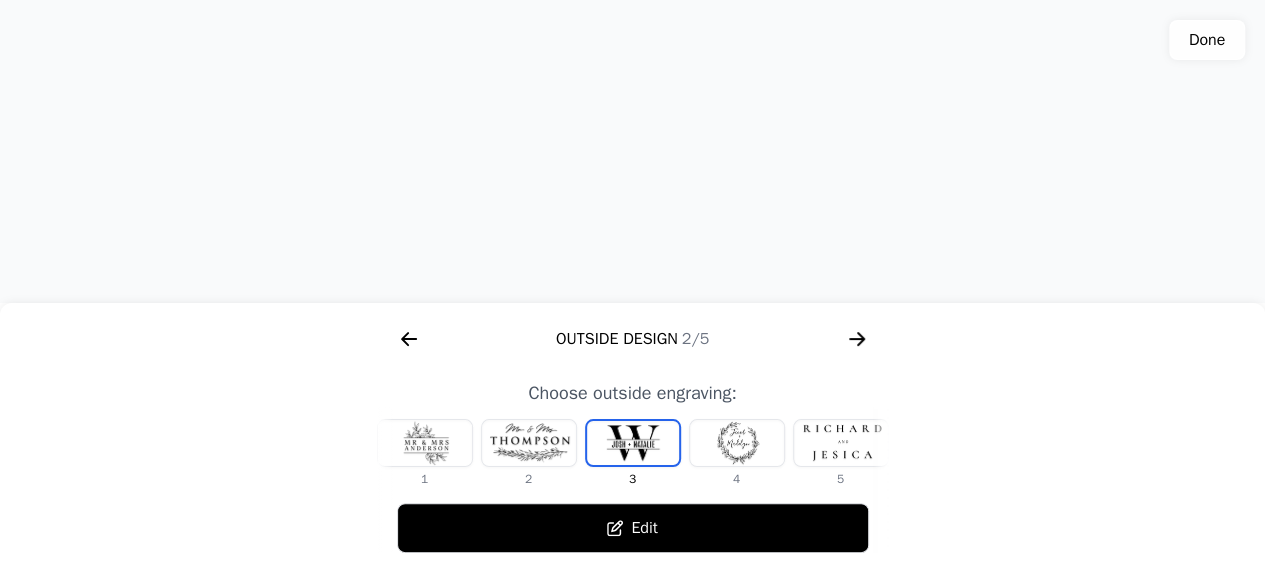 click at bounding box center (425, 443) 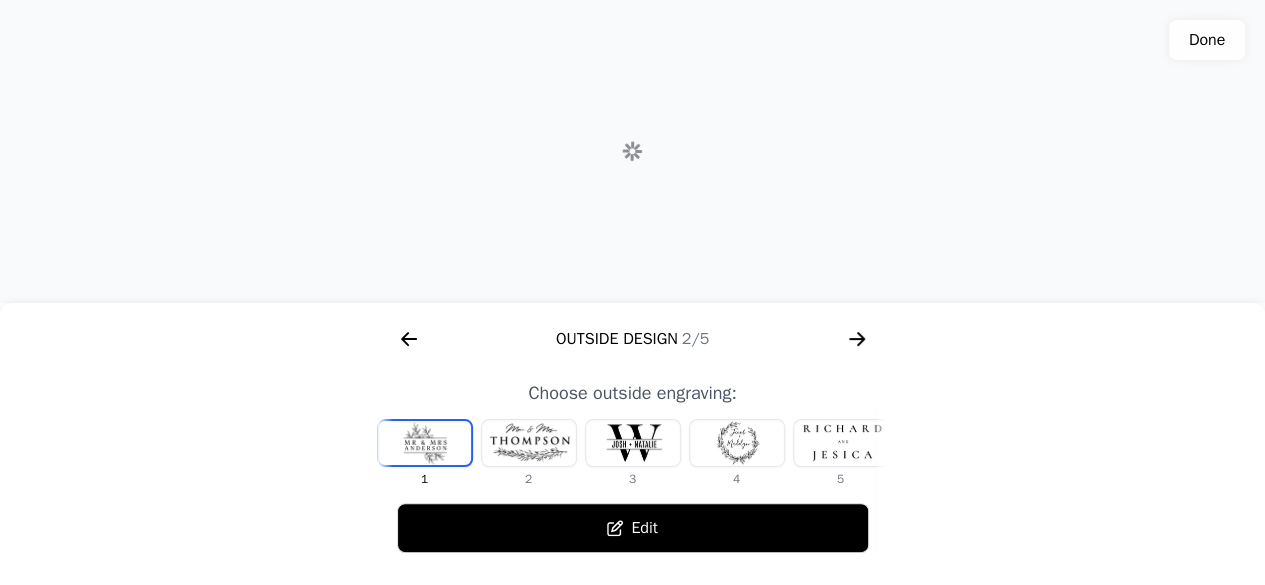 scroll, scrollTop: 0, scrollLeft: 0, axis: both 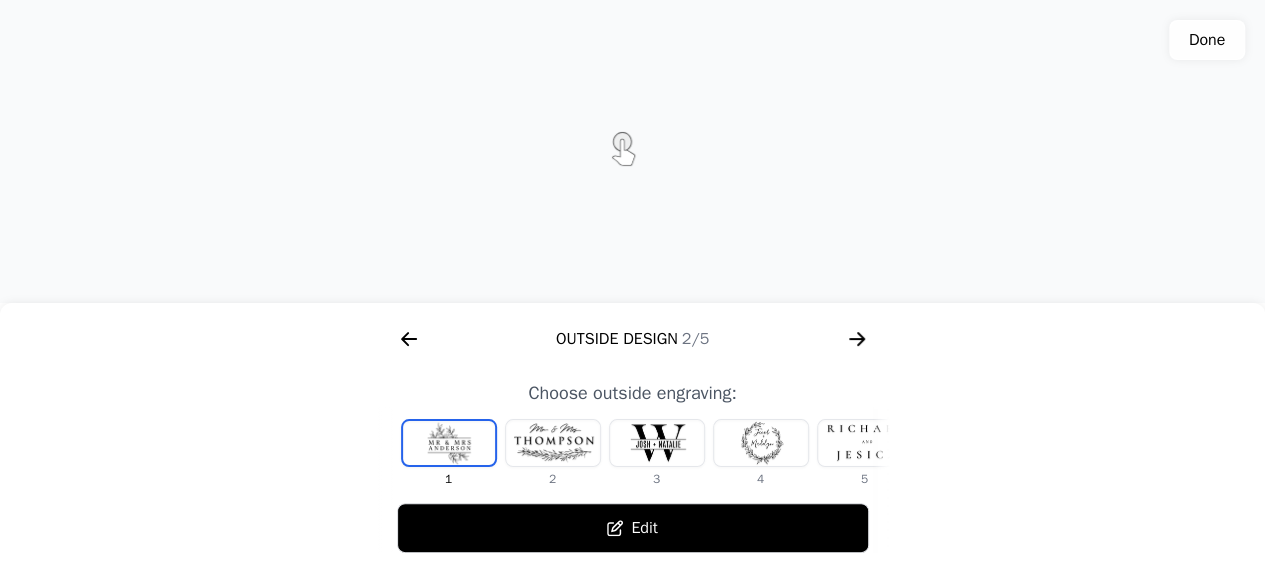 click 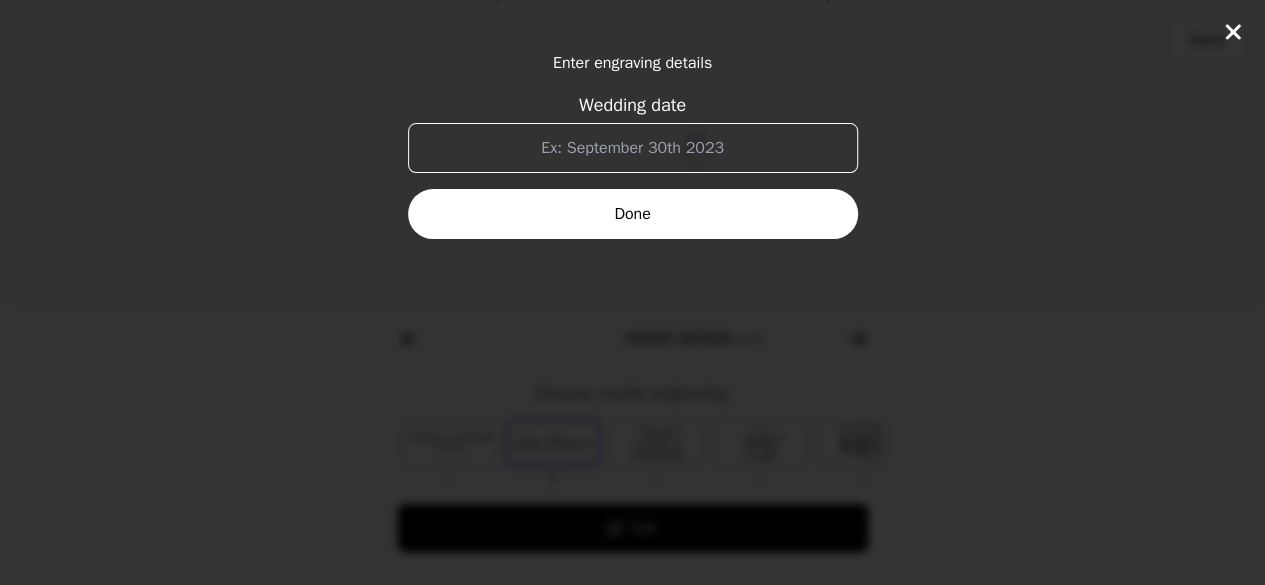 scroll, scrollTop: 0, scrollLeft: 1280, axis: horizontal 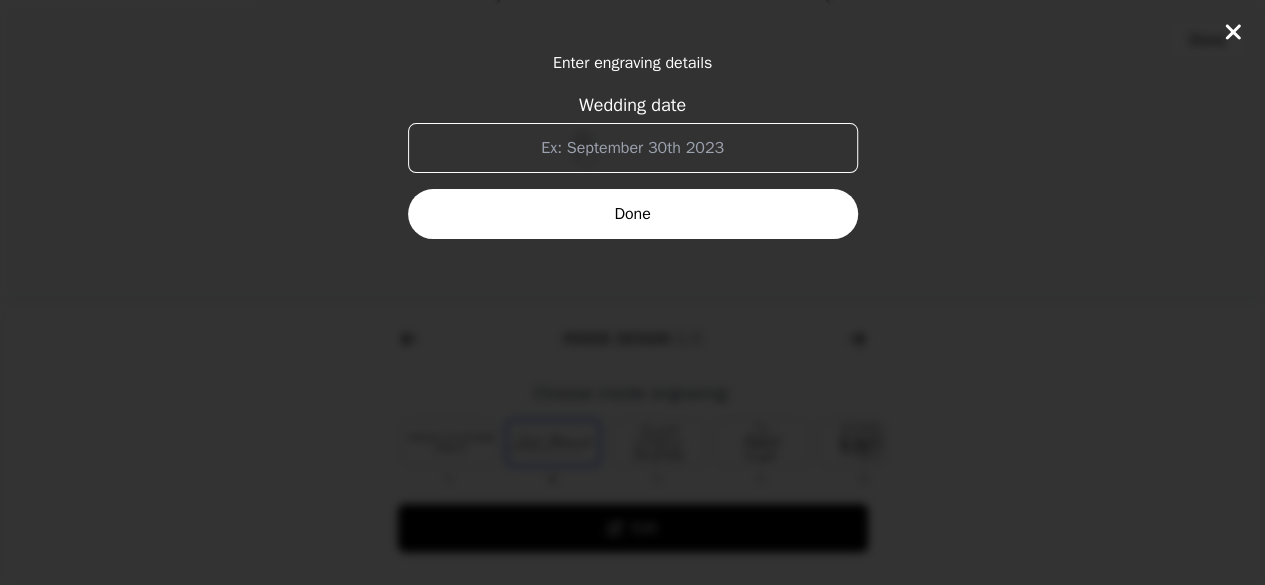 click on "Wedding date" at bounding box center (633, 148) 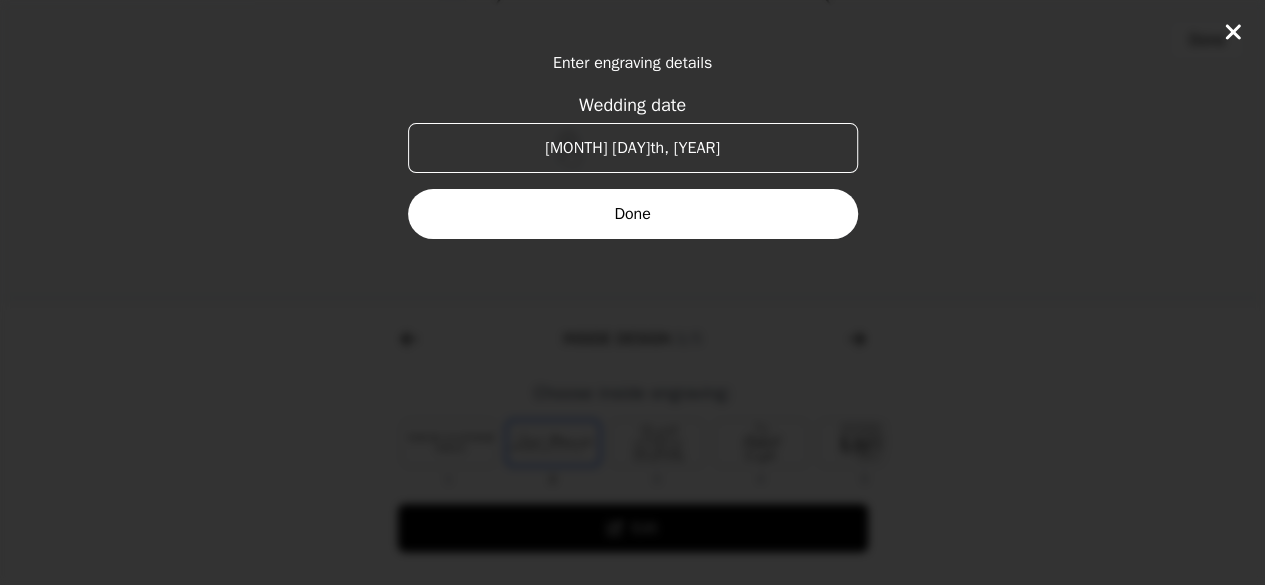 type on "[MONTH] [DAY]th, [YEAR]" 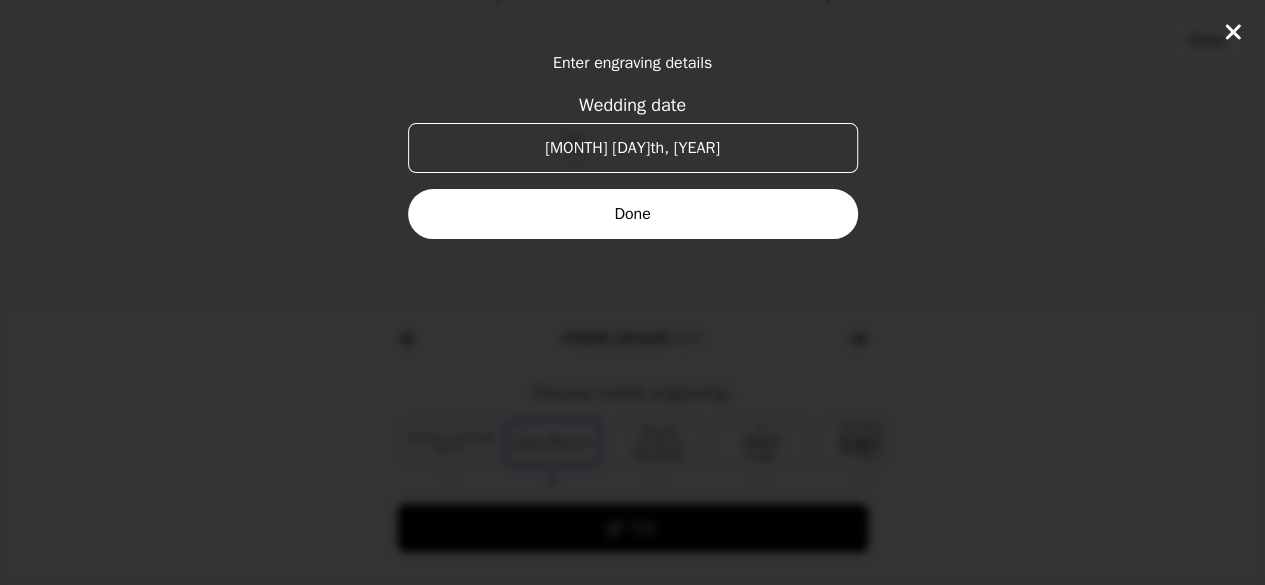 click on "Done" at bounding box center (633, 214) 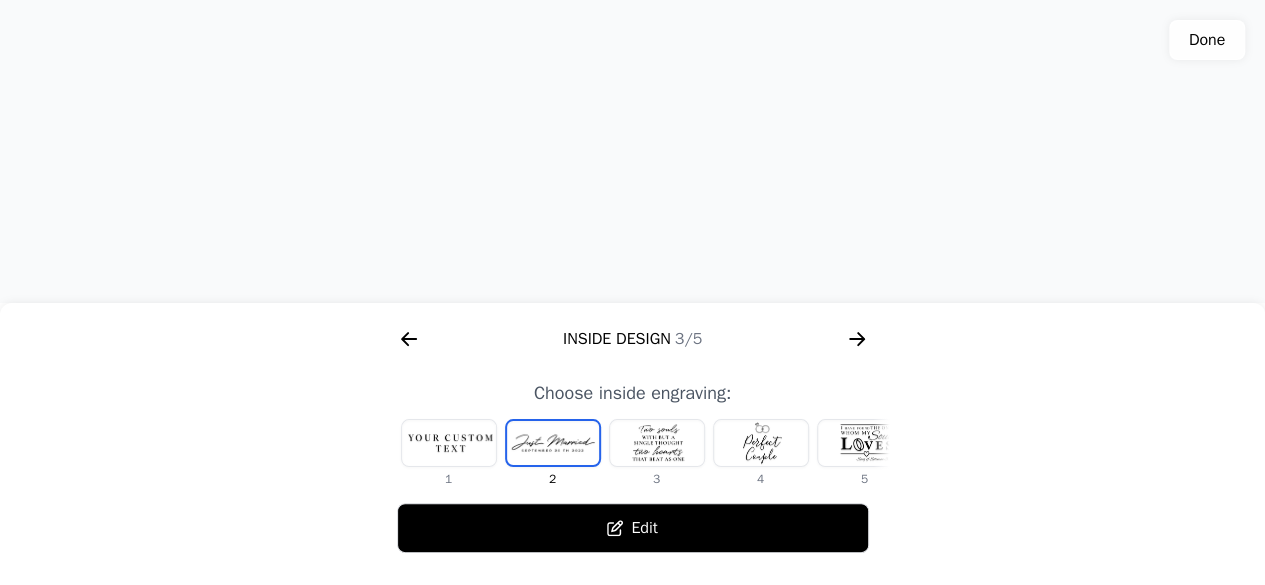 drag, startPoint x: 709, startPoint y: 194, endPoint x: 789, endPoint y: 164, distance: 85.44004 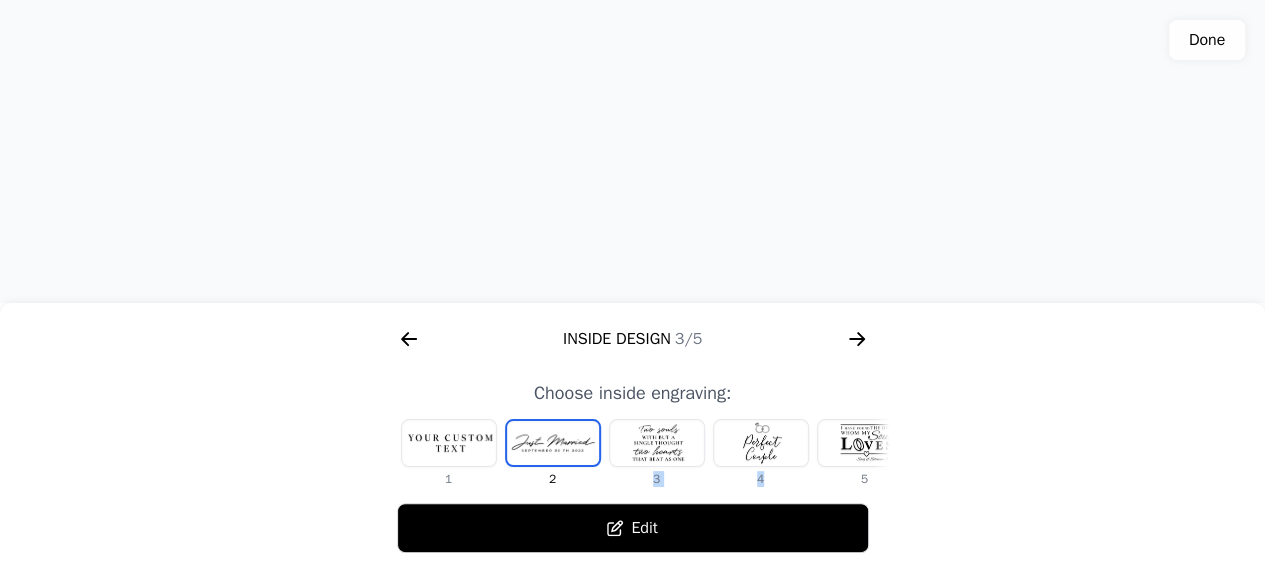 drag, startPoint x: 865, startPoint y: 435, endPoint x: 696, endPoint y: 430, distance: 169.07394 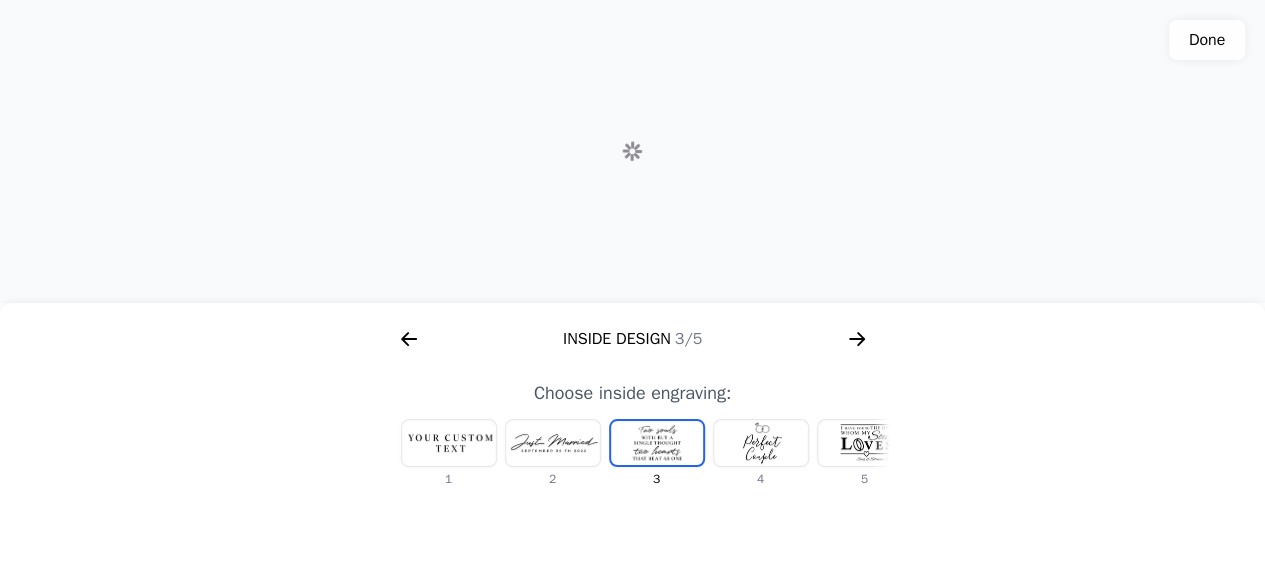 scroll, scrollTop: 0, scrollLeft: 24, axis: horizontal 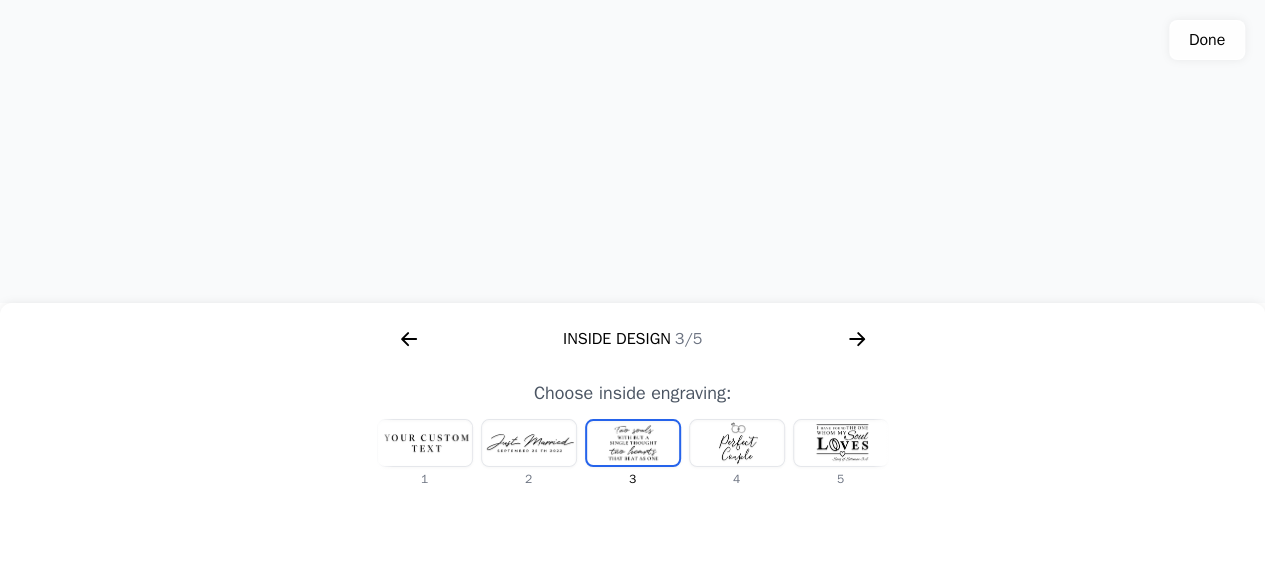 click at bounding box center (529, 443) 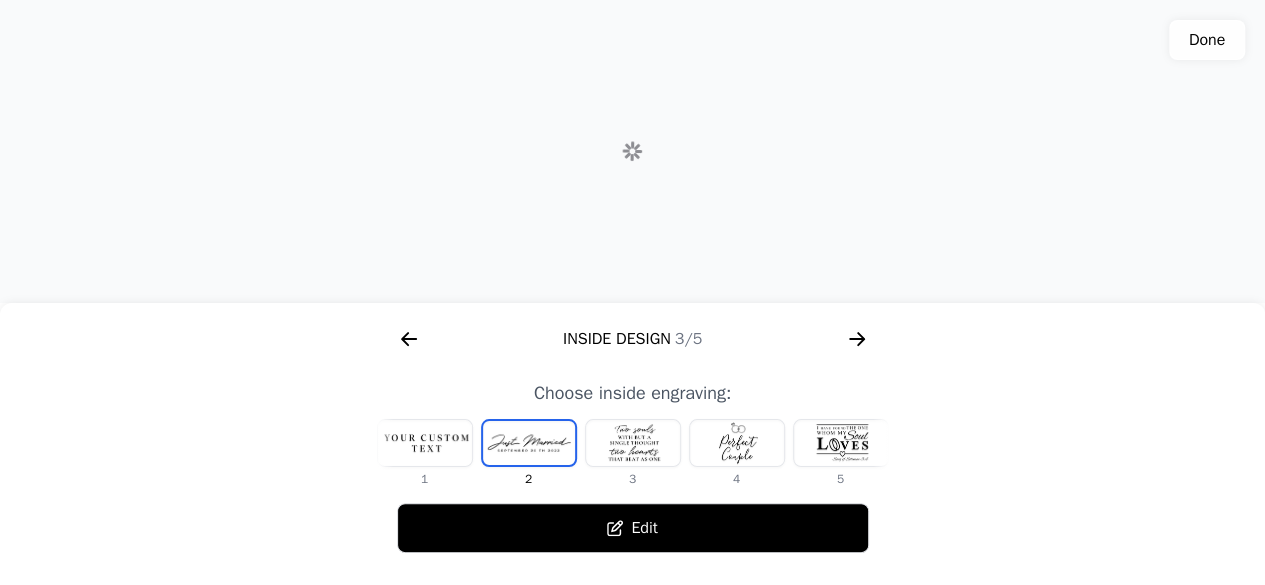 scroll, scrollTop: 0, scrollLeft: 0, axis: both 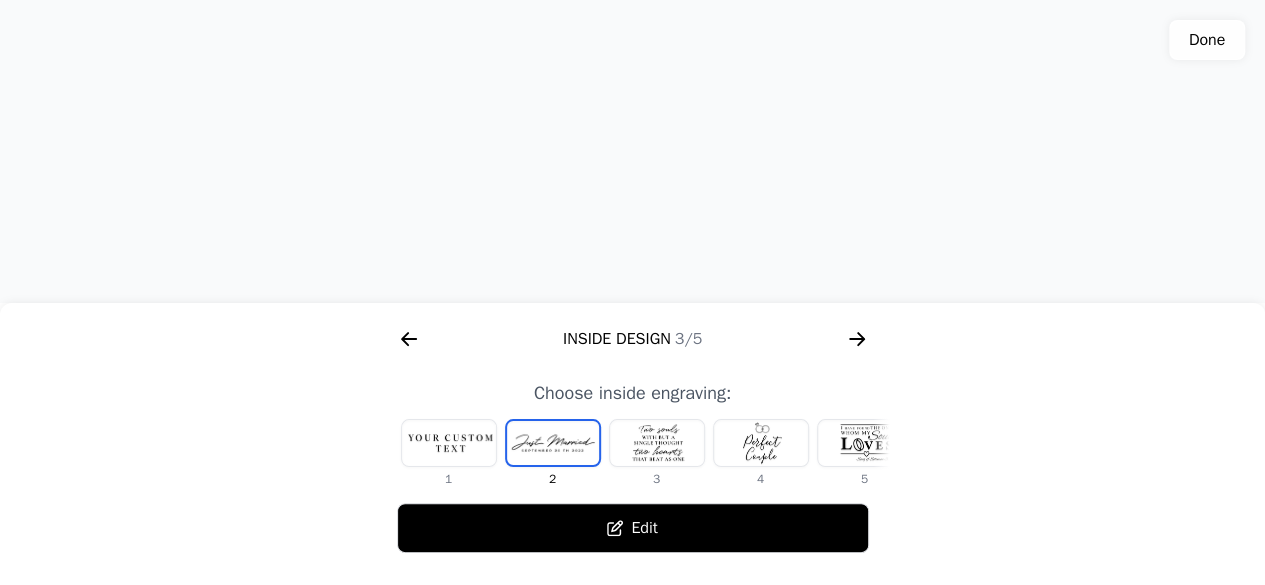 click 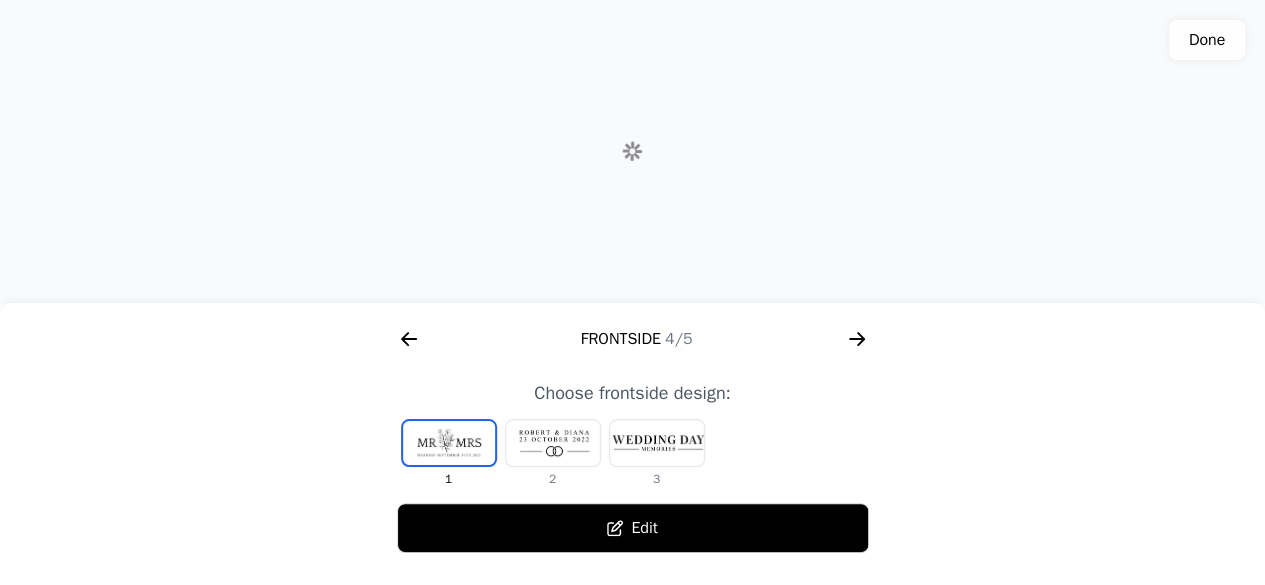 scroll, scrollTop: 0, scrollLeft: 1792, axis: horizontal 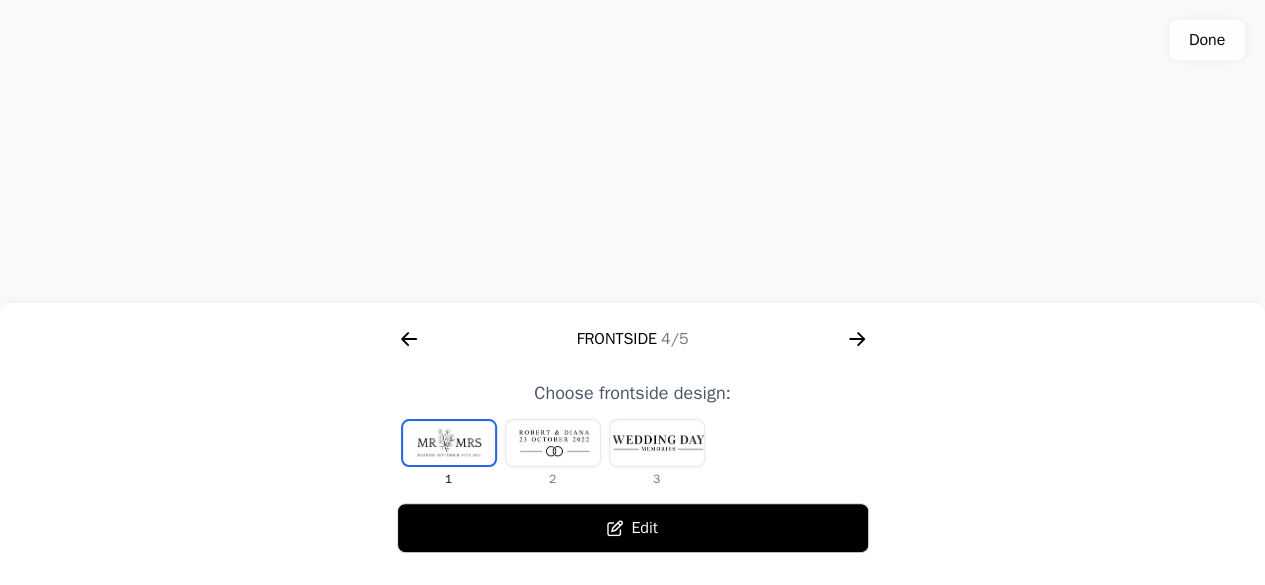 drag, startPoint x: 570, startPoint y: 232, endPoint x: 568, endPoint y: 257, distance: 25.079872 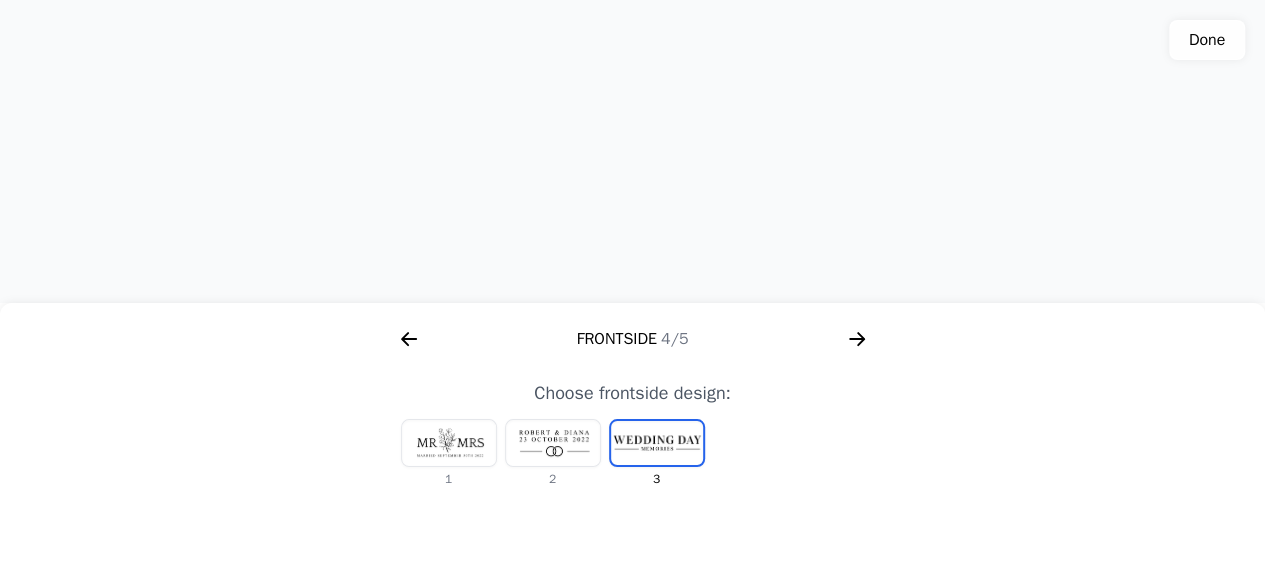 click 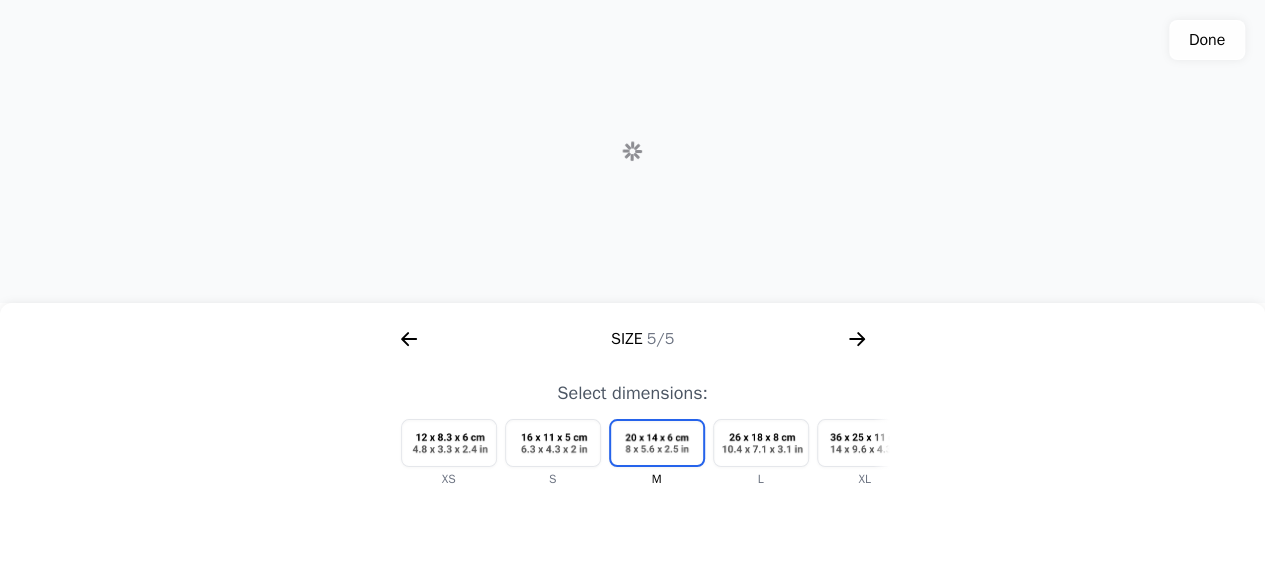 scroll, scrollTop: 0, scrollLeft: 2304, axis: horizontal 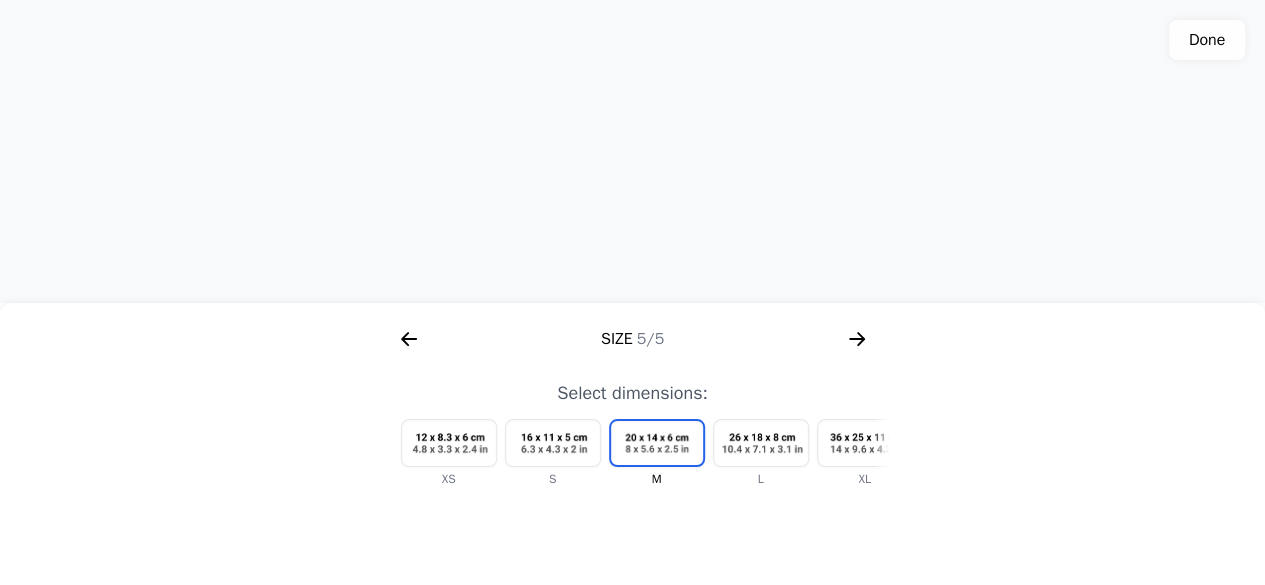 click at bounding box center (553, 443) 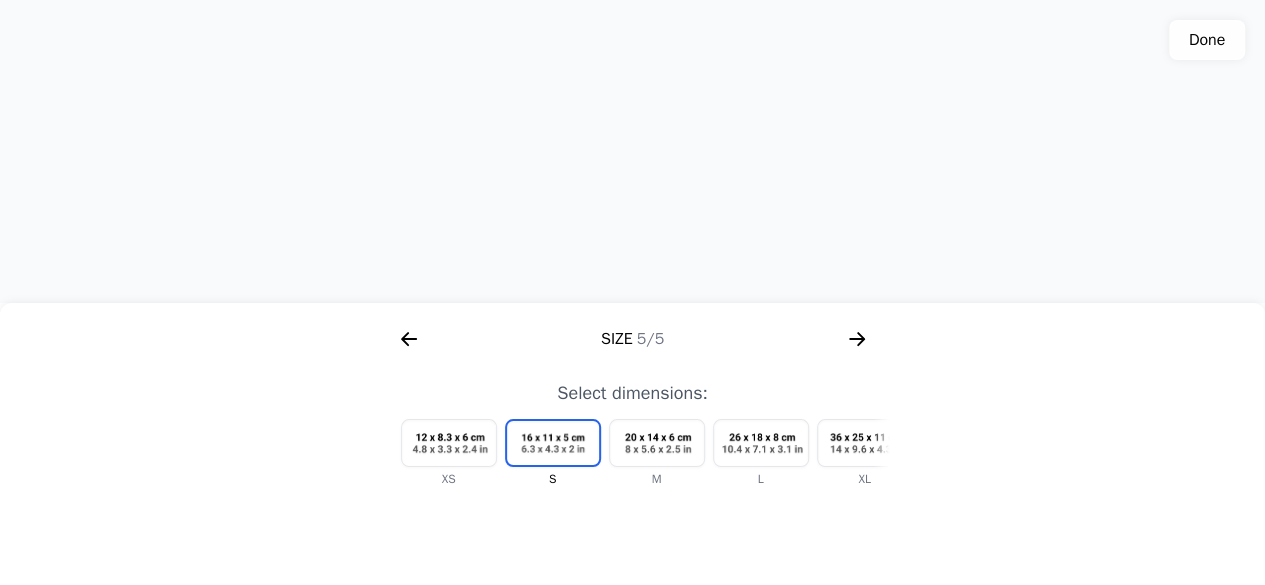 click at bounding box center [449, 443] 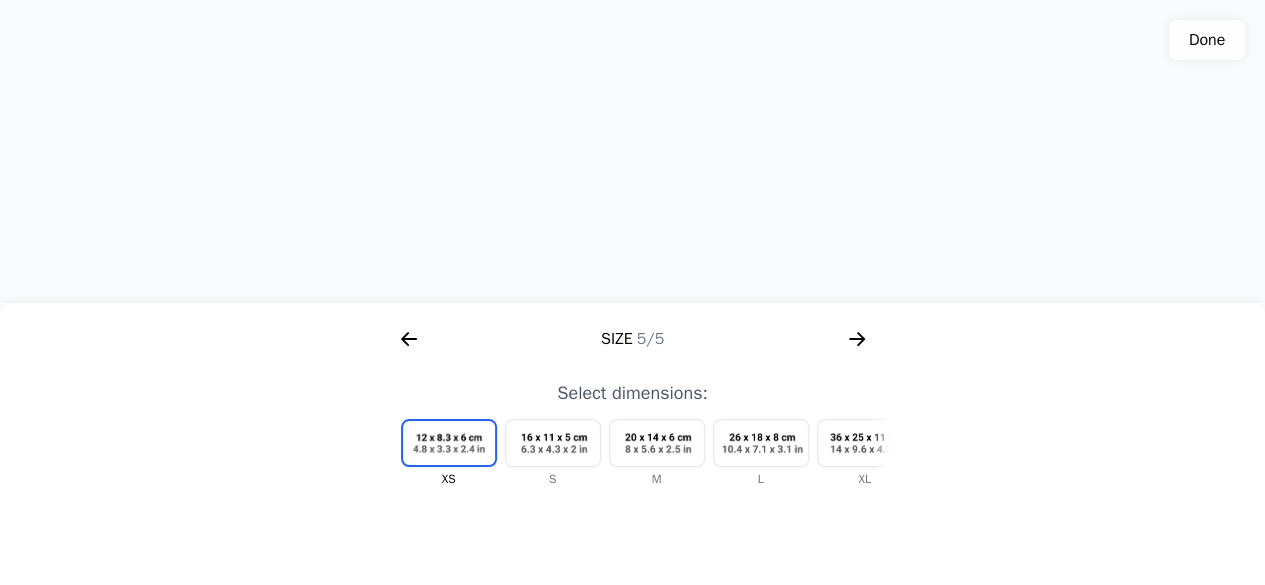 click at bounding box center (657, 443) 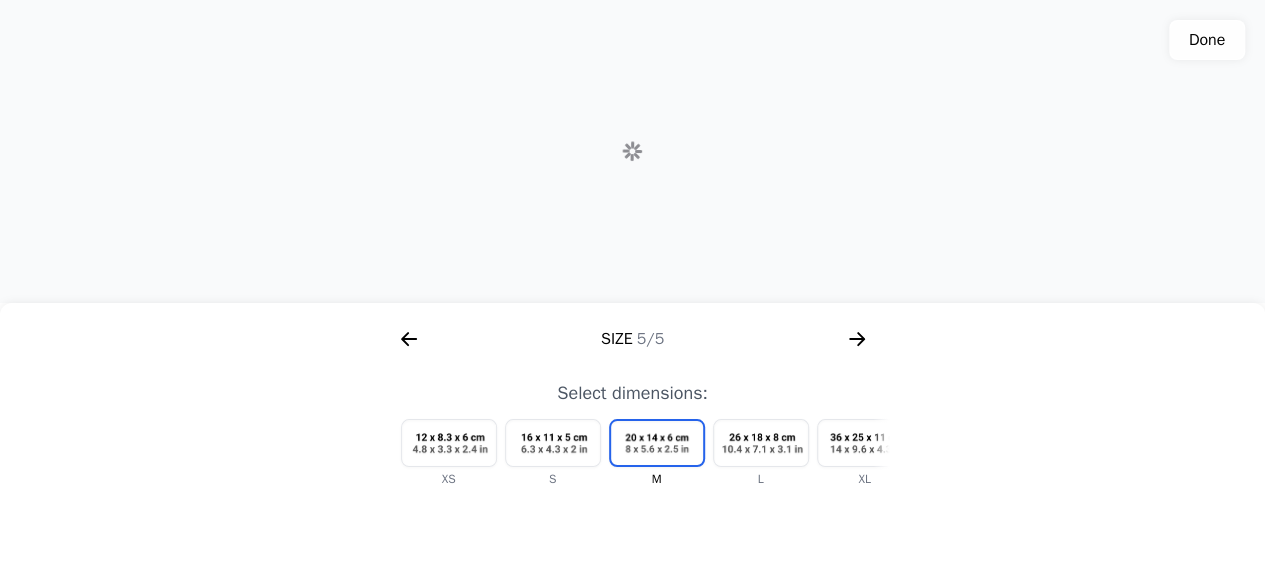 scroll, scrollTop: 0, scrollLeft: 24, axis: horizontal 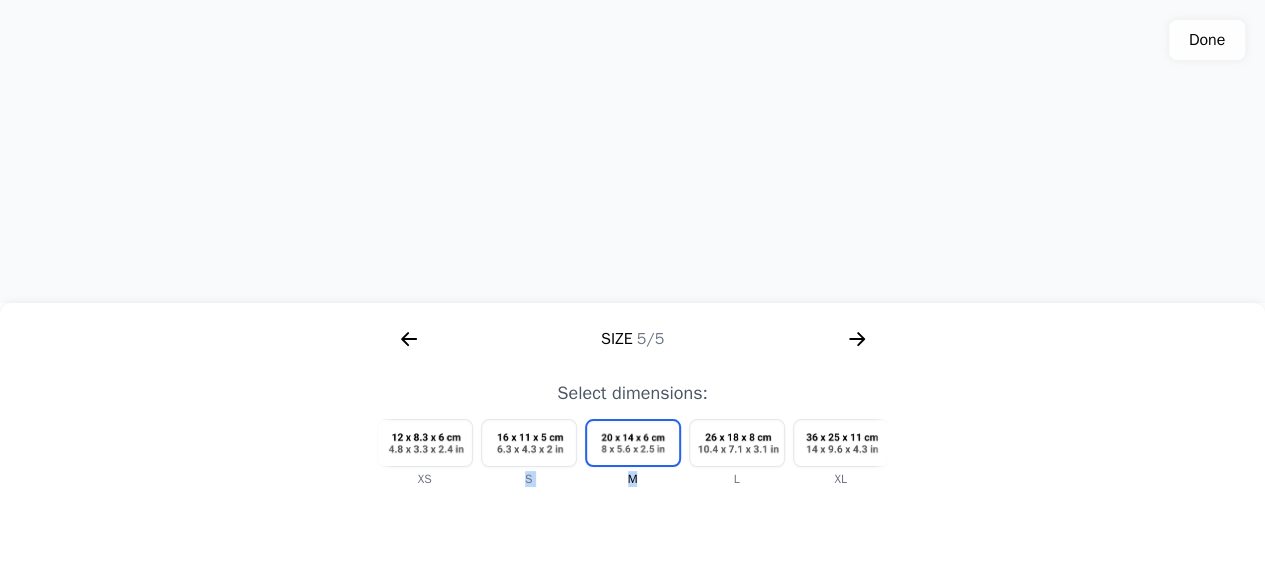 drag, startPoint x: 538, startPoint y: 445, endPoint x: 708, endPoint y: 453, distance: 170.18813 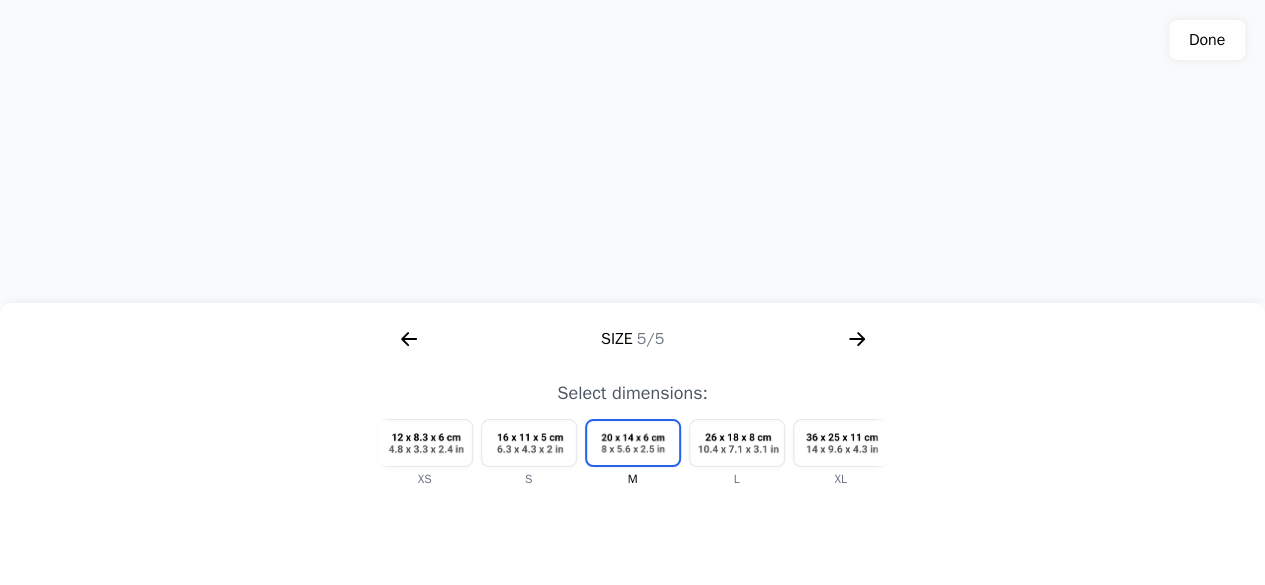 click at bounding box center [425, 443] 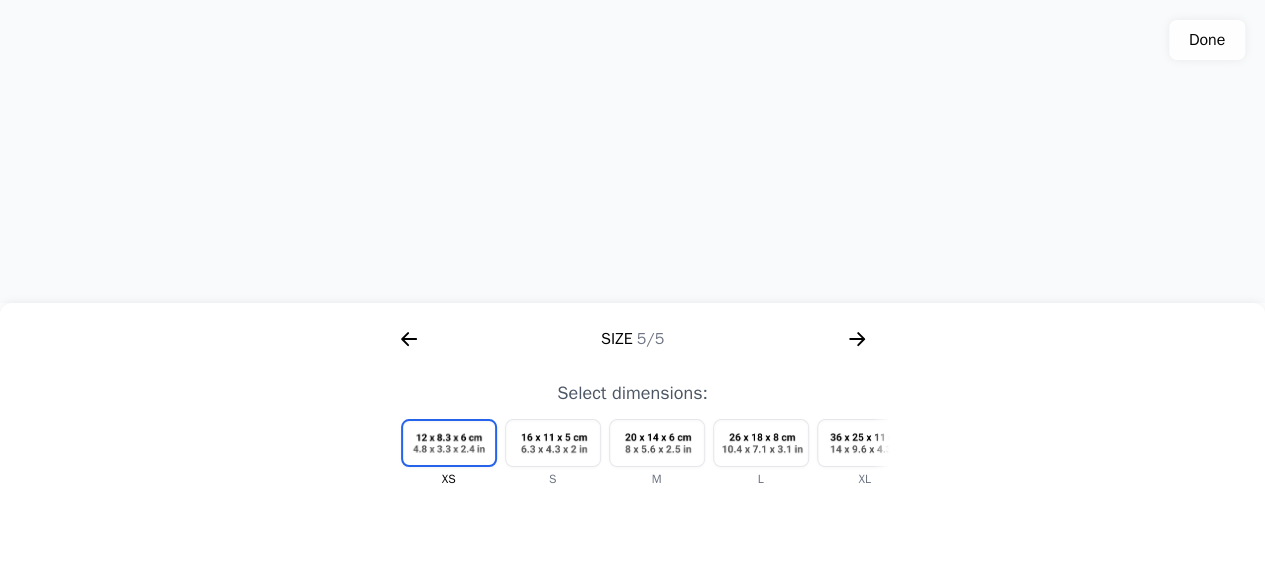 click 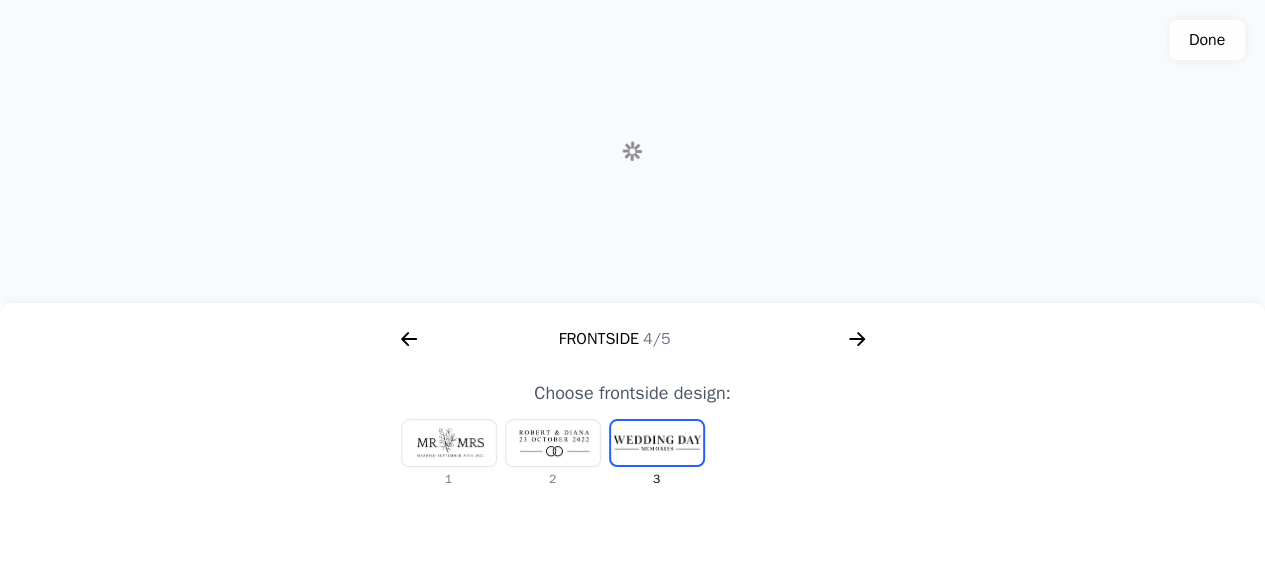 click 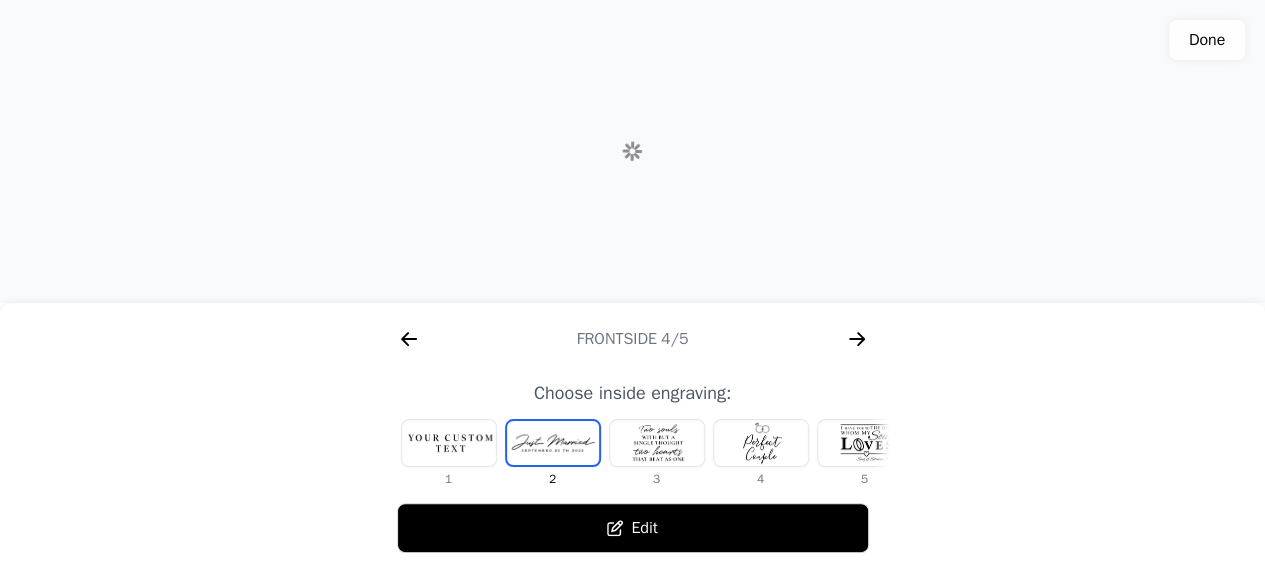 click 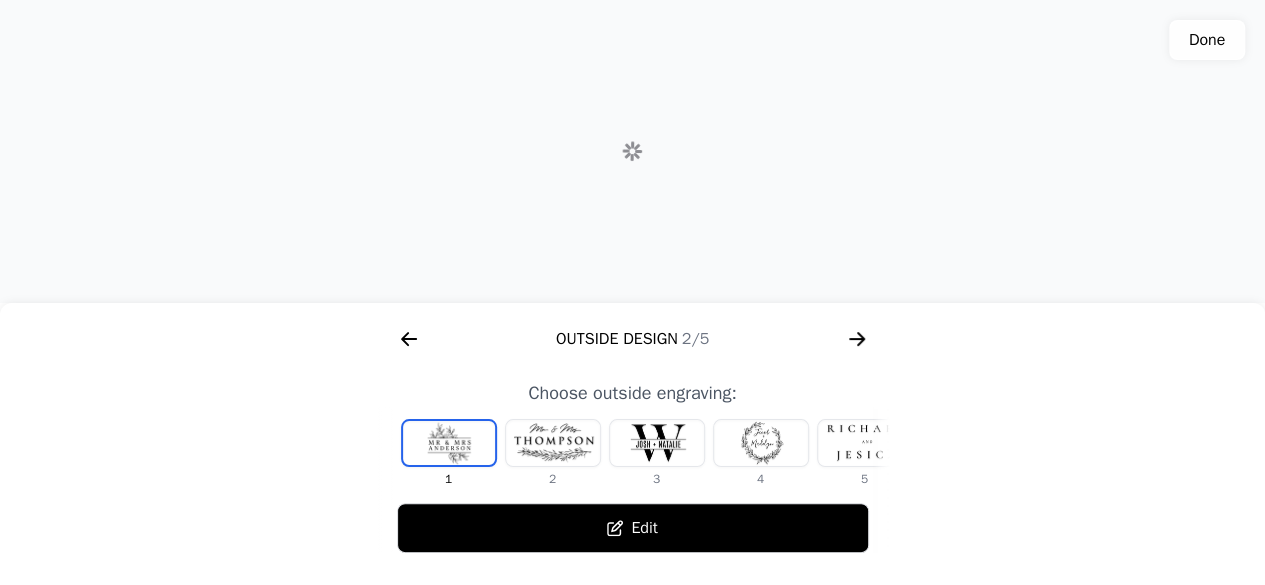 click 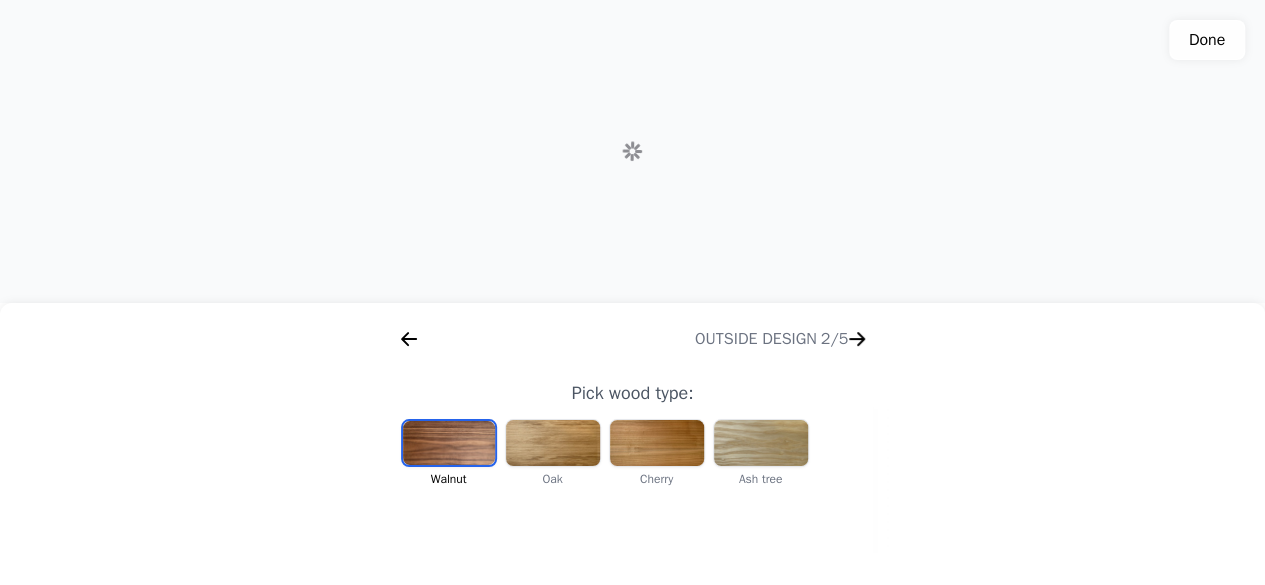 scroll, scrollTop: 0, scrollLeft: 256, axis: horizontal 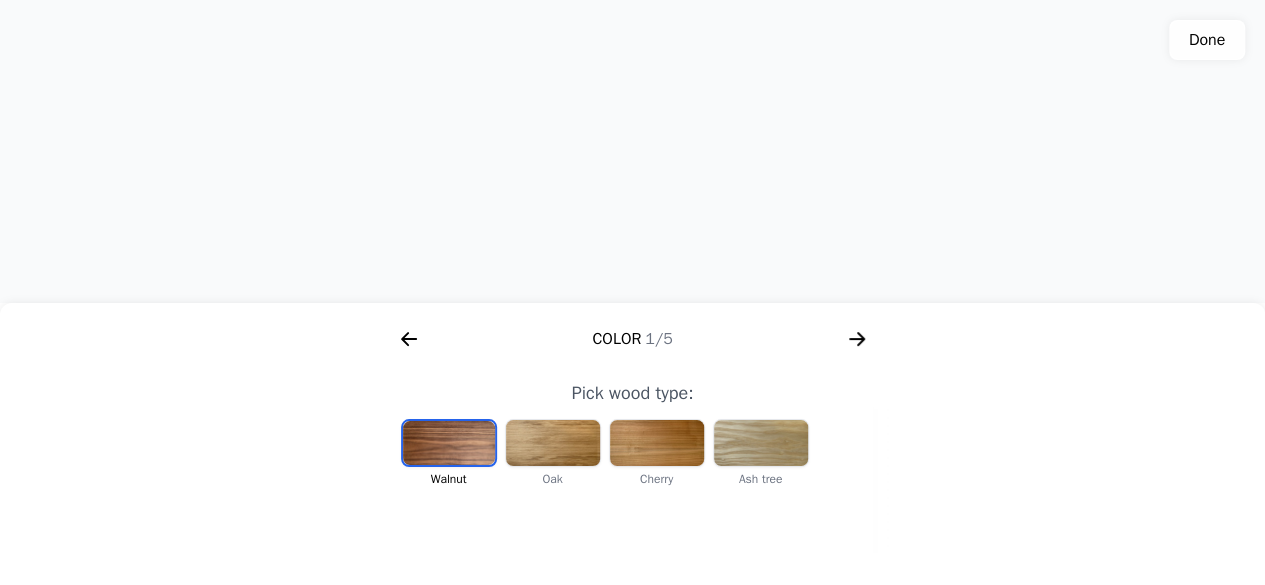 click at bounding box center [553, 443] 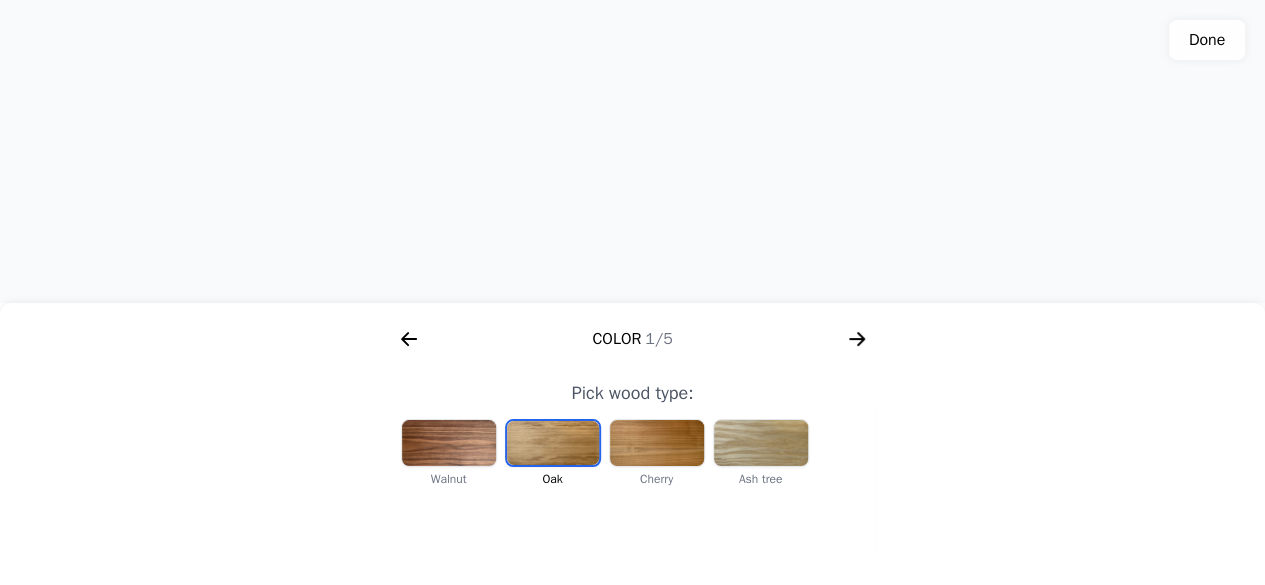 click at bounding box center [657, 443] 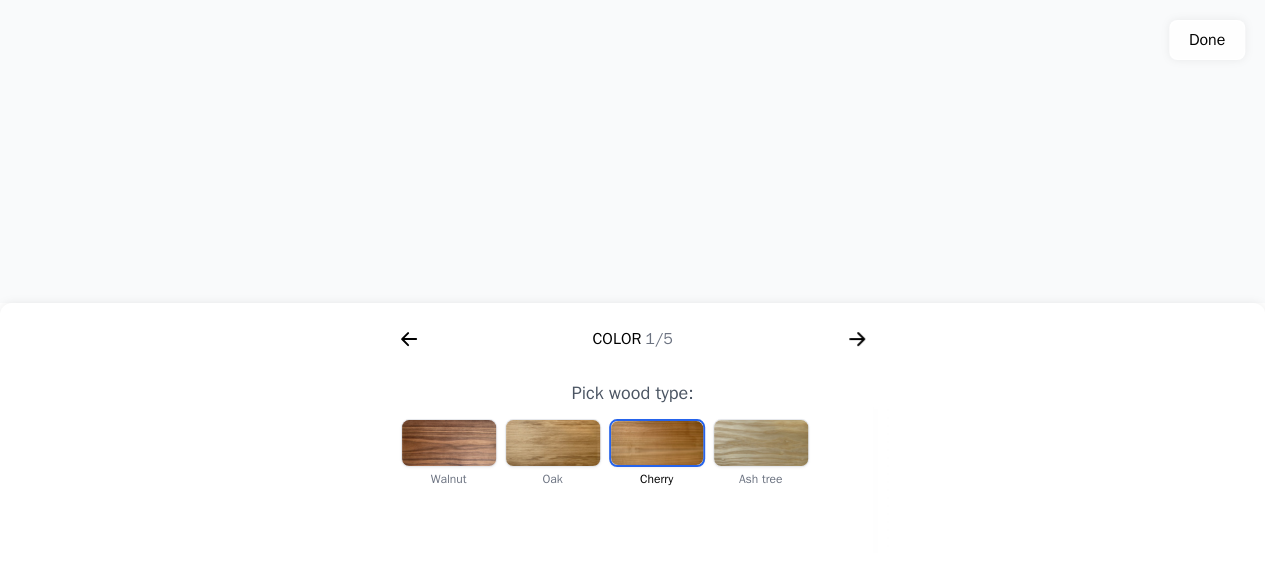 click at bounding box center (761, 443) 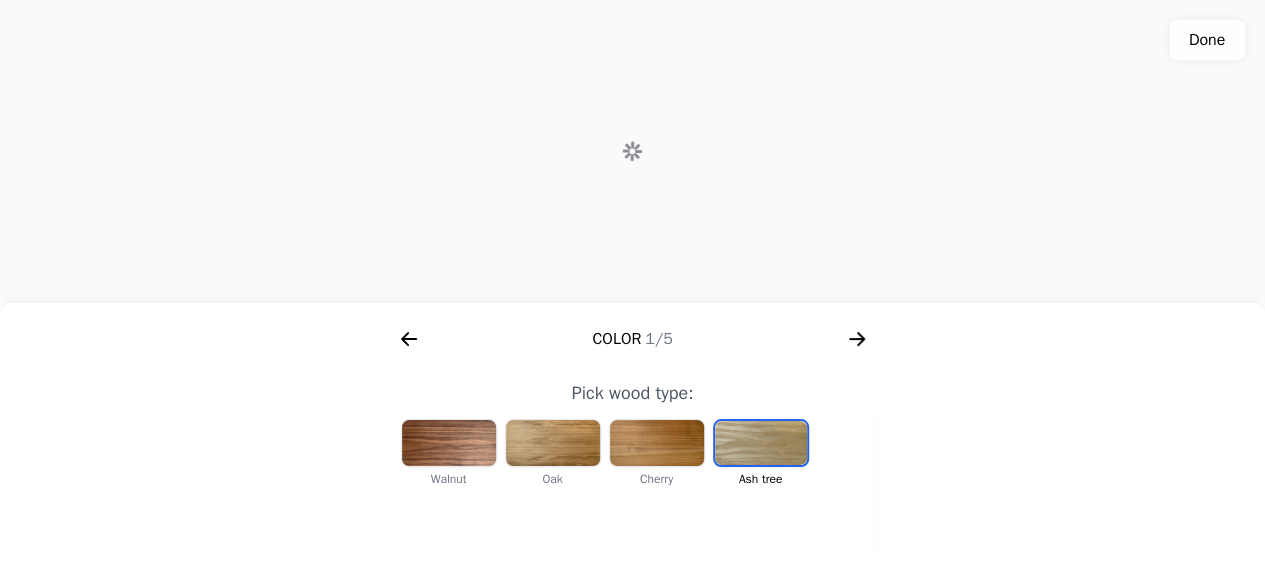 click on "Walnut Oak Cherry Ash tree" 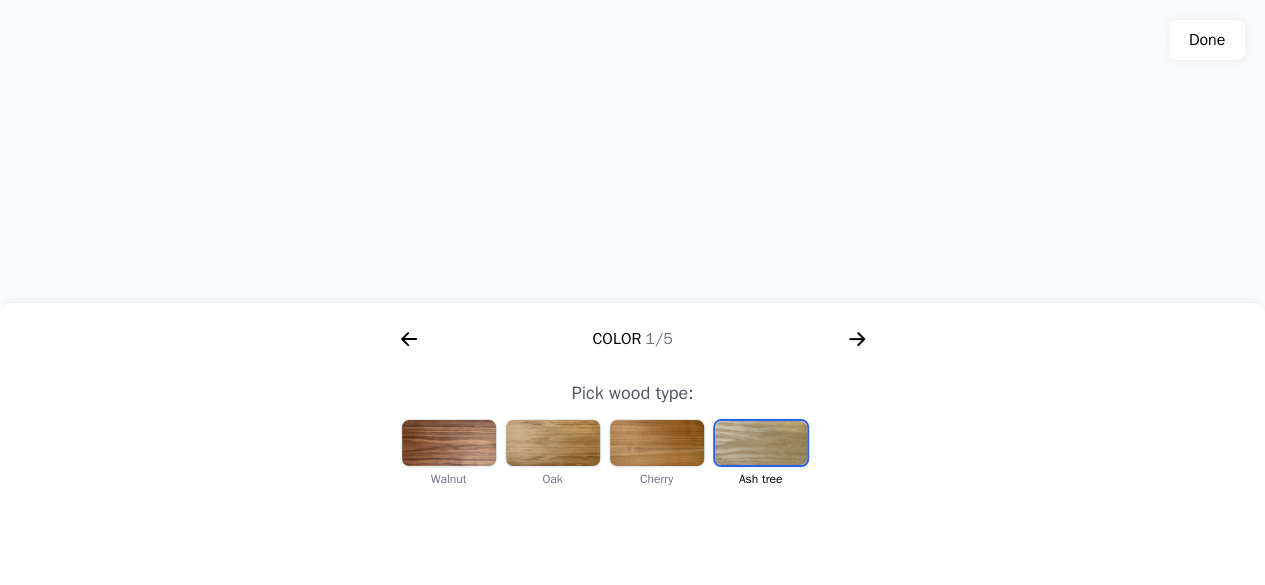 click at bounding box center [449, 443] 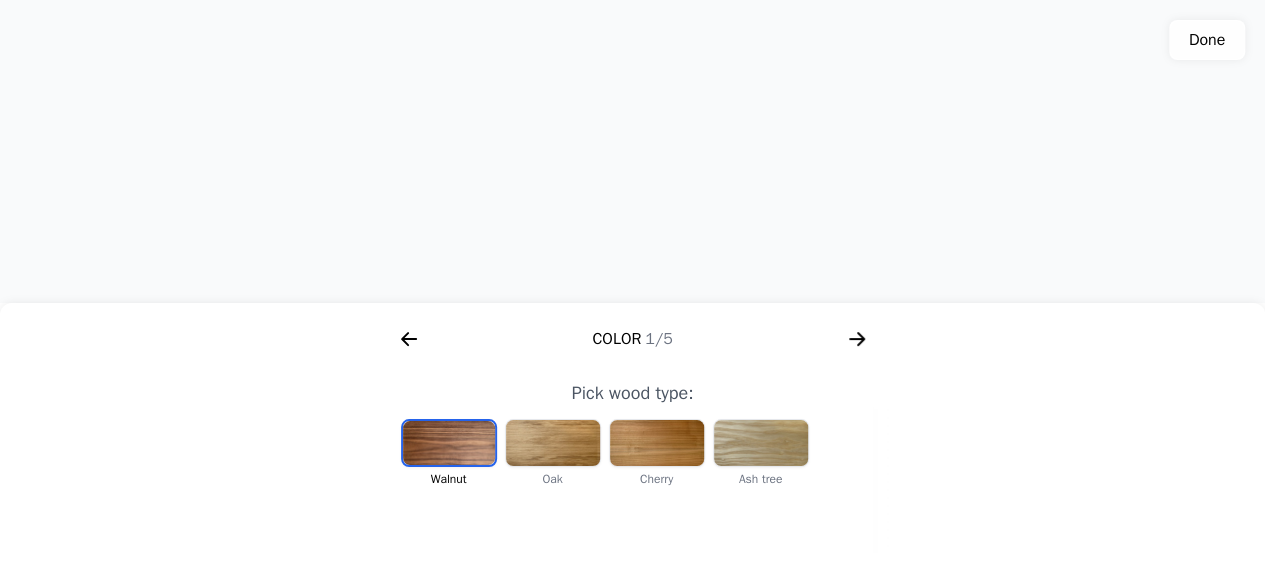 drag, startPoint x: 497, startPoint y: 241, endPoint x: 482, endPoint y: 222, distance: 24.207438 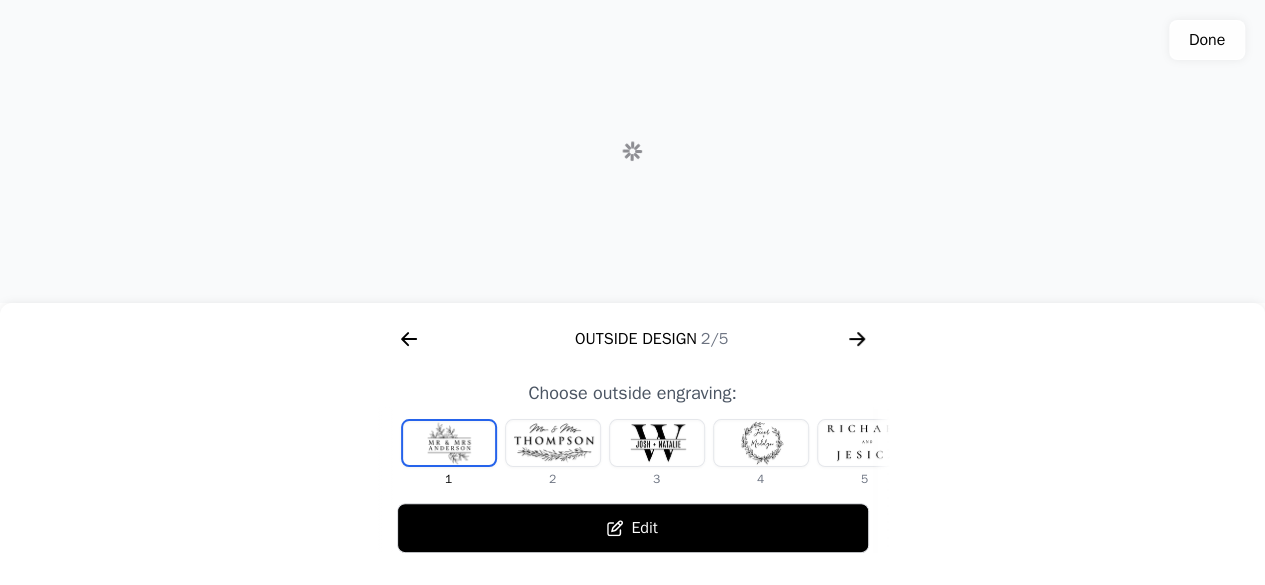scroll, scrollTop: 0, scrollLeft: 768, axis: horizontal 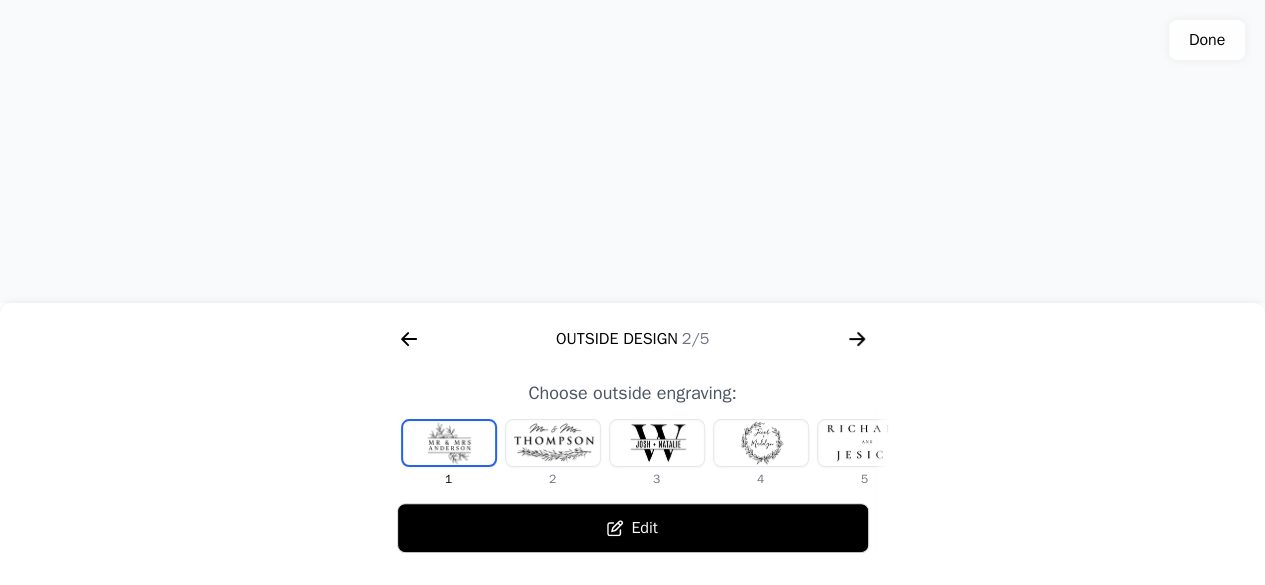 click at bounding box center [449, 443] 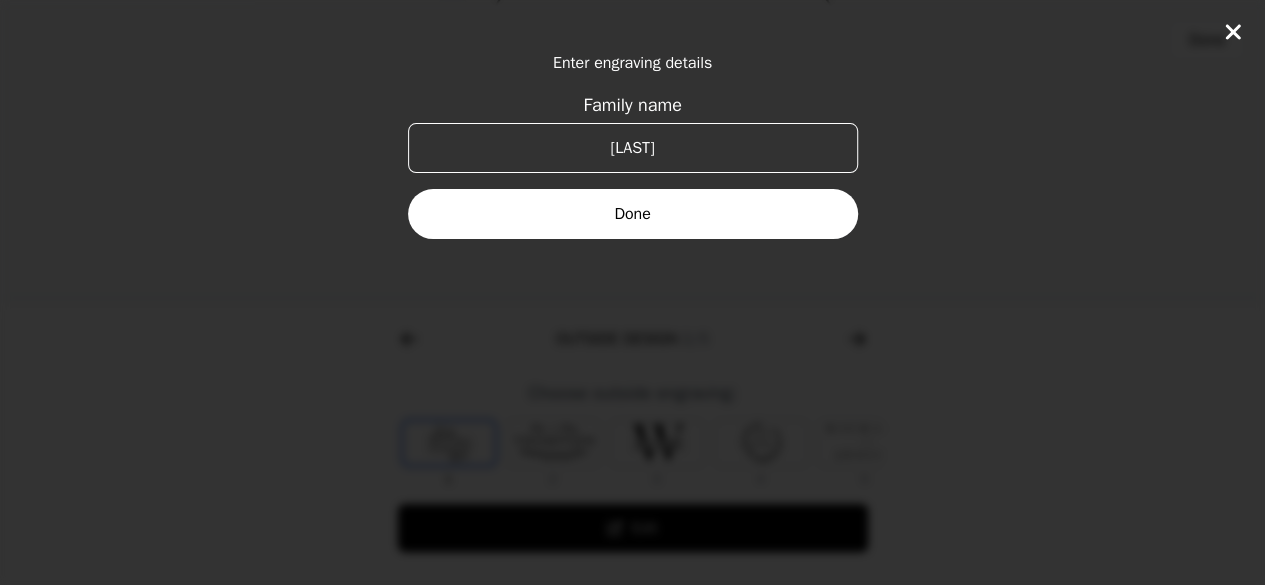 click on "Done" at bounding box center (633, 214) 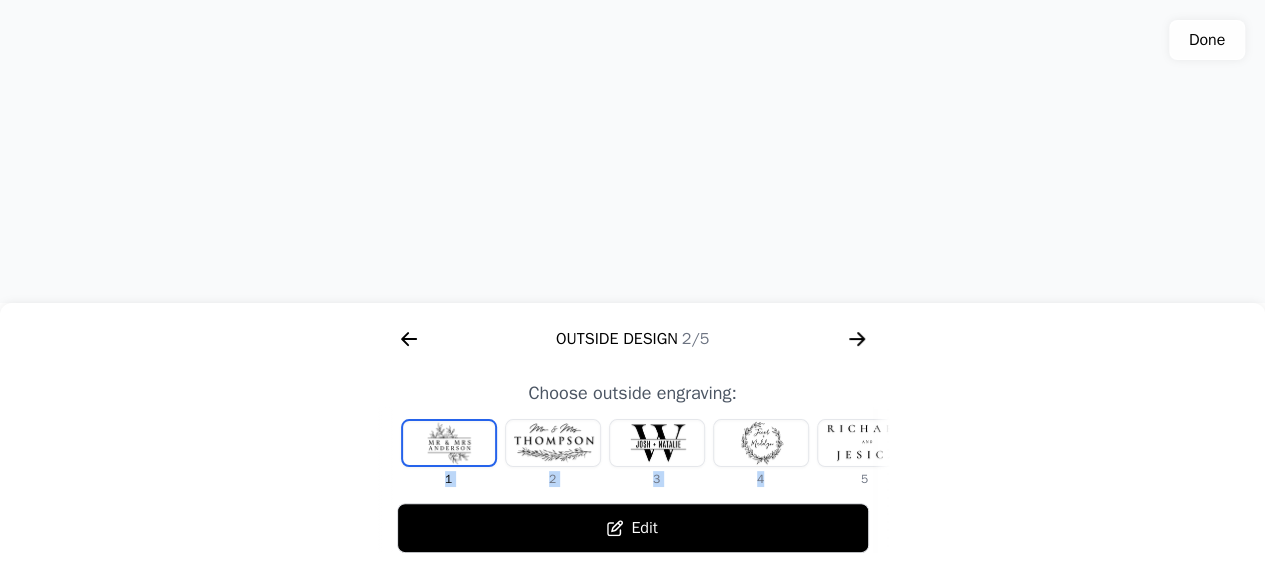 drag, startPoint x: 856, startPoint y: 430, endPoint x: 499, endPoint y: 432, distance: 357.0056 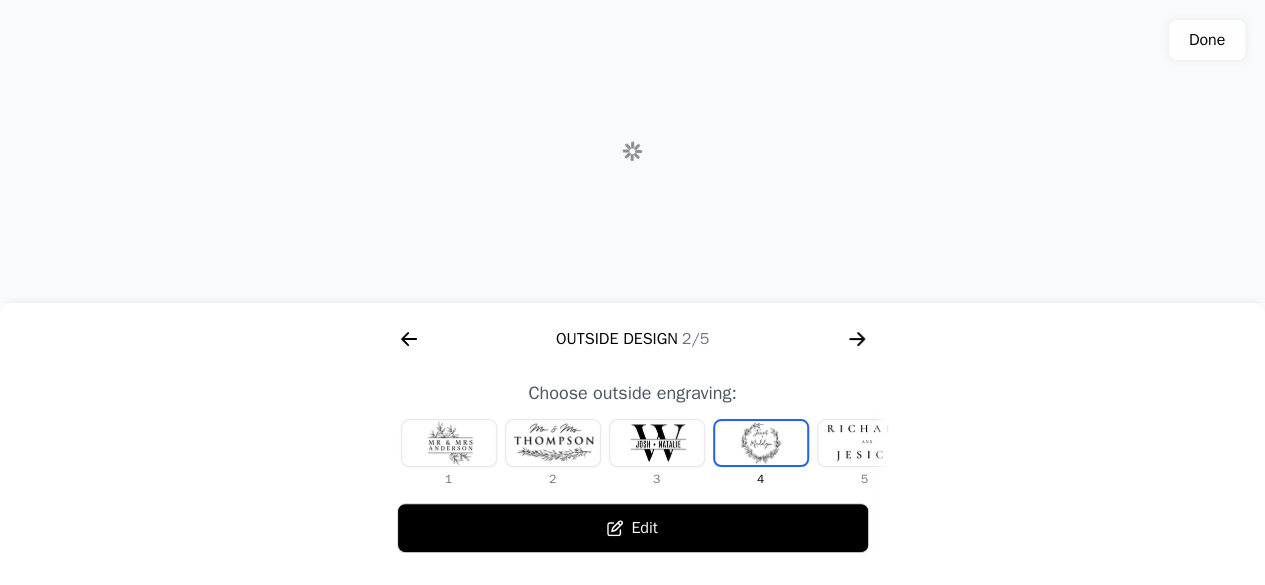 scroll, scrollTop: 0, scrollLeft: 128, axis: horizontal 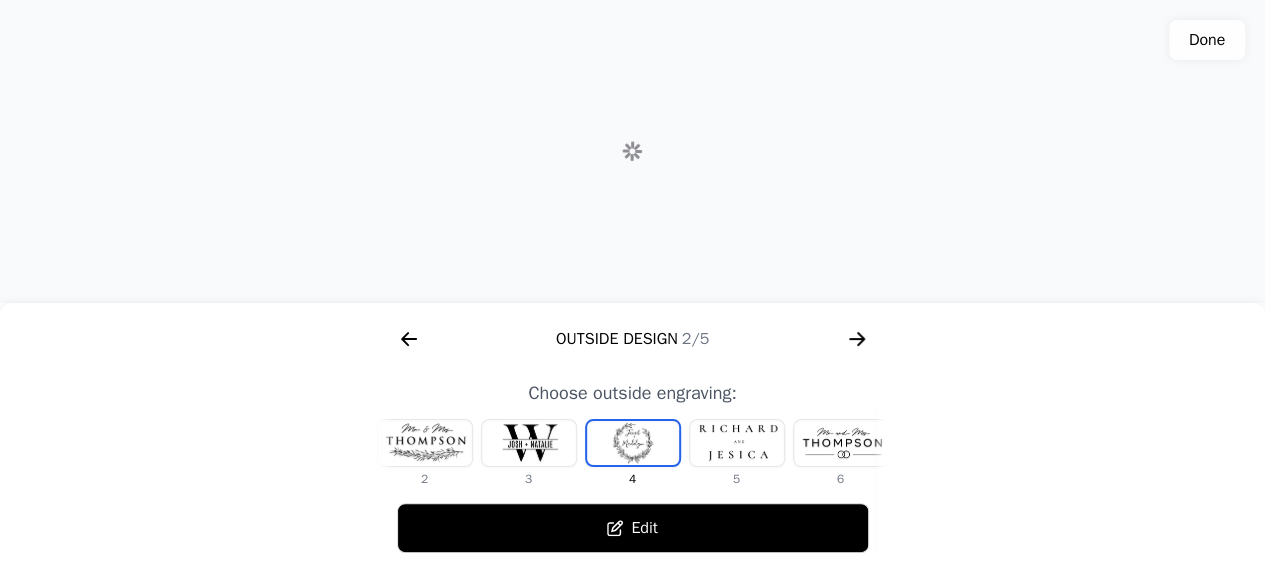 click at bounding box center (841, 443) 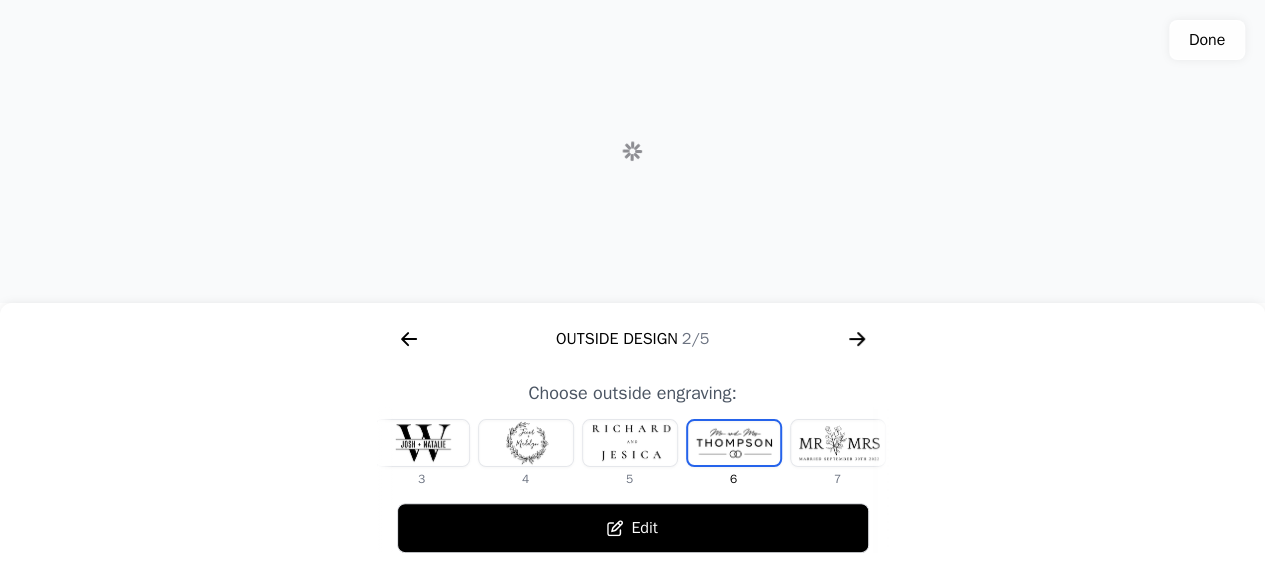 scroll, scrollTop: 0, scrollLeft: 336, axis: horizontal 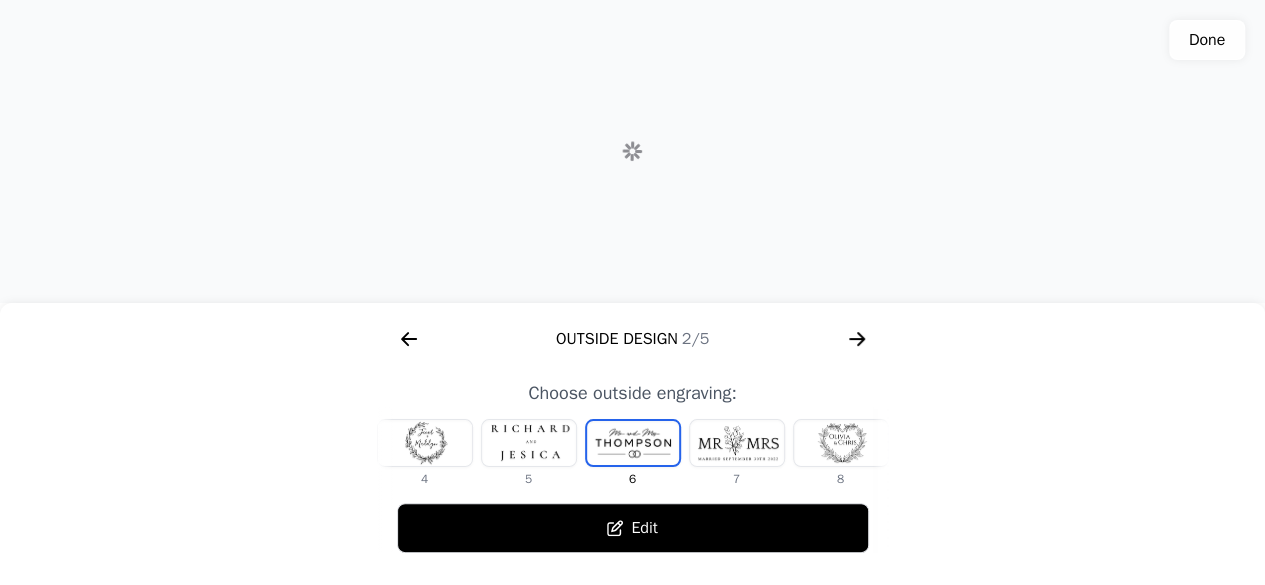 click at bounding box center [737, 443] 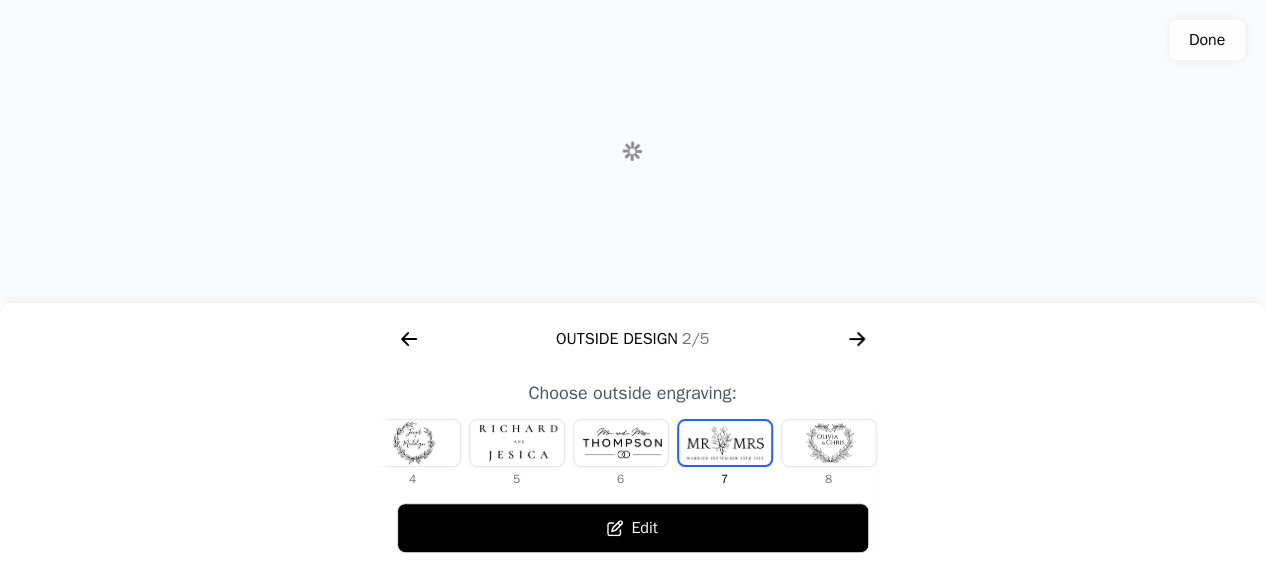 scroll, scrollTop: 0, scrollLeft: 372, axis: horizontal 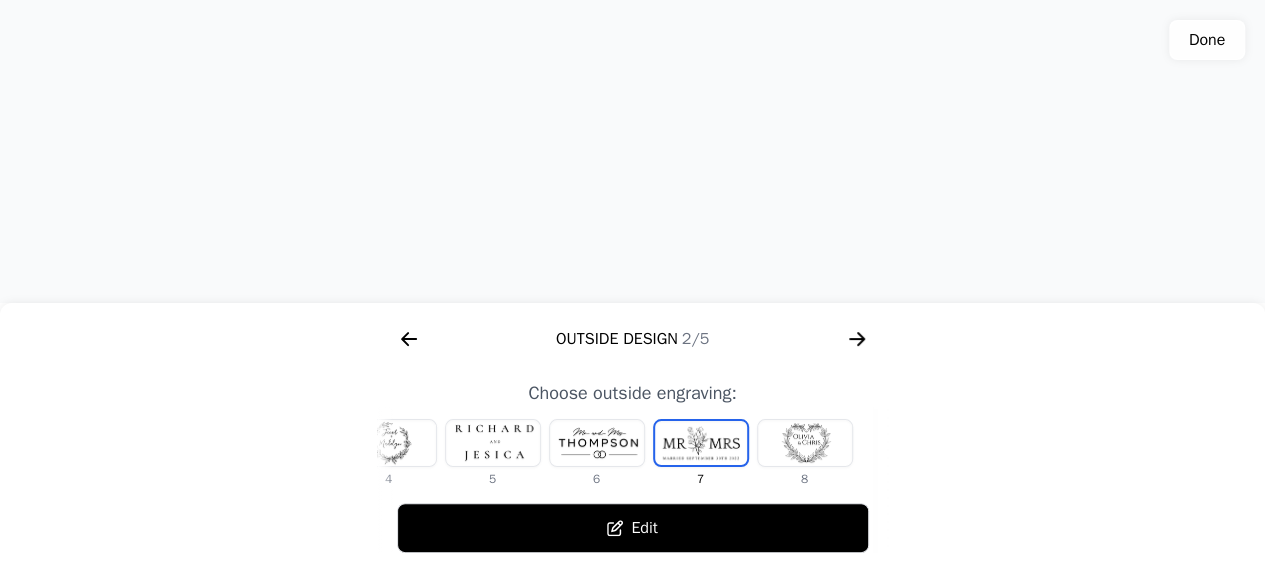 click at bounding box center (805, 443) 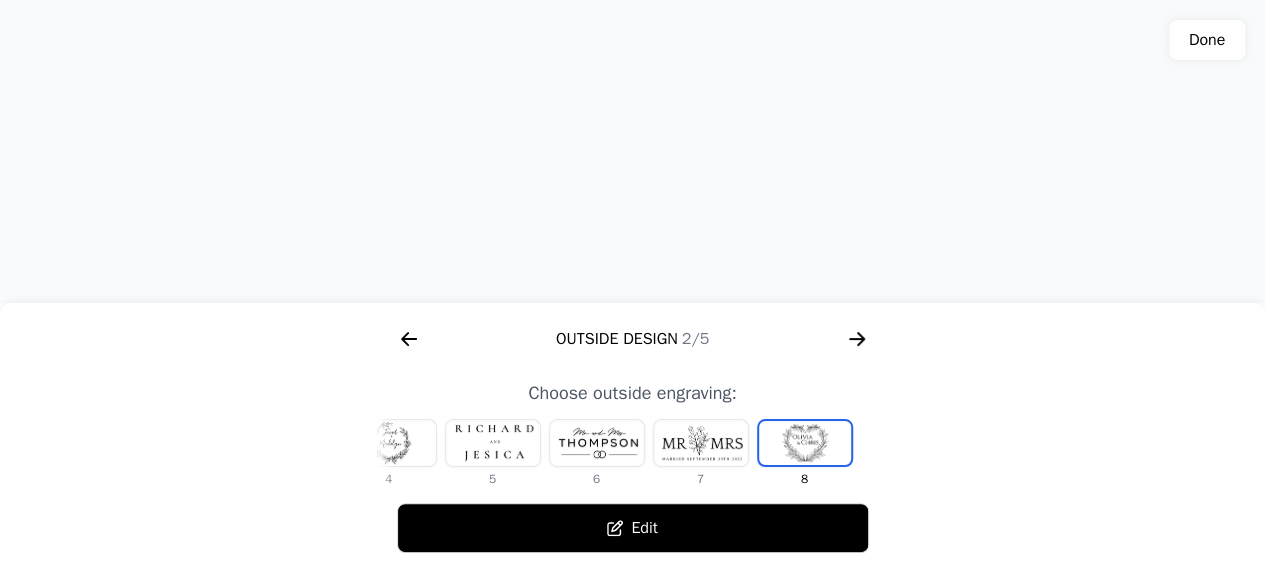 click at bounding box center (597, 443) 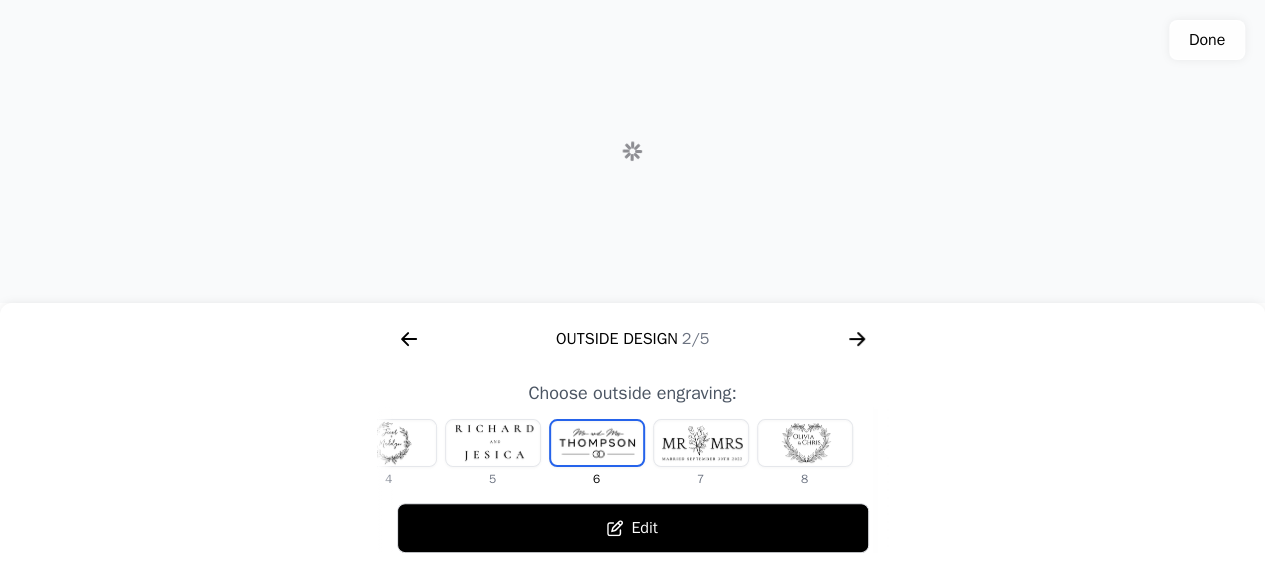 scroll, scrollTop: 0, scrollLeft: 336, axis: horizontal 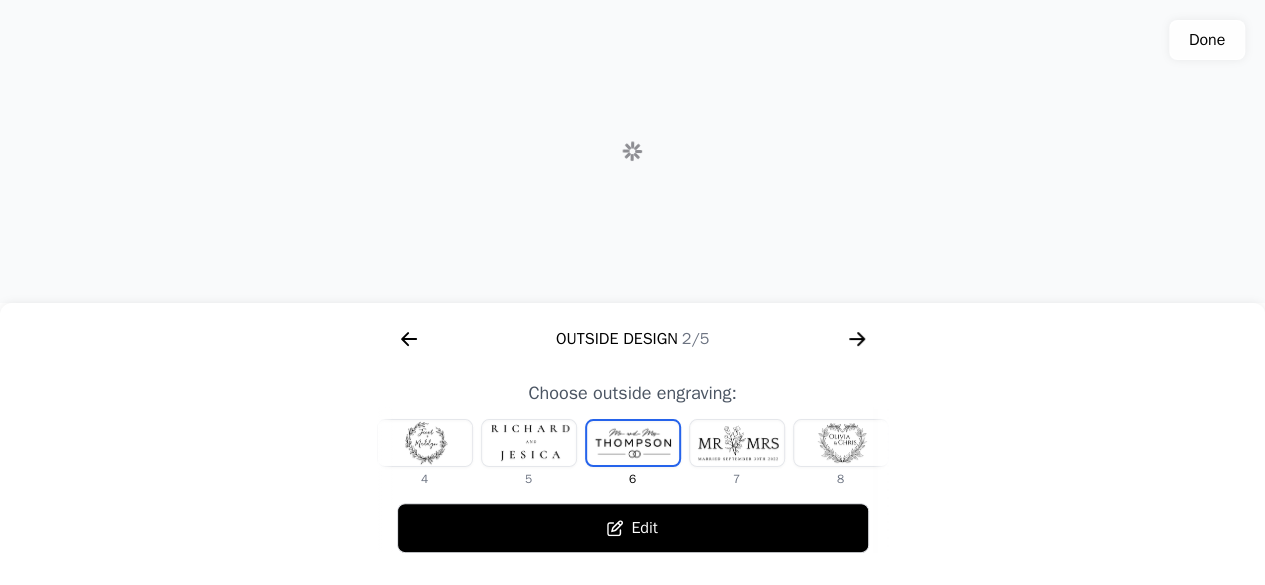 click at bounding box center (737, 443) 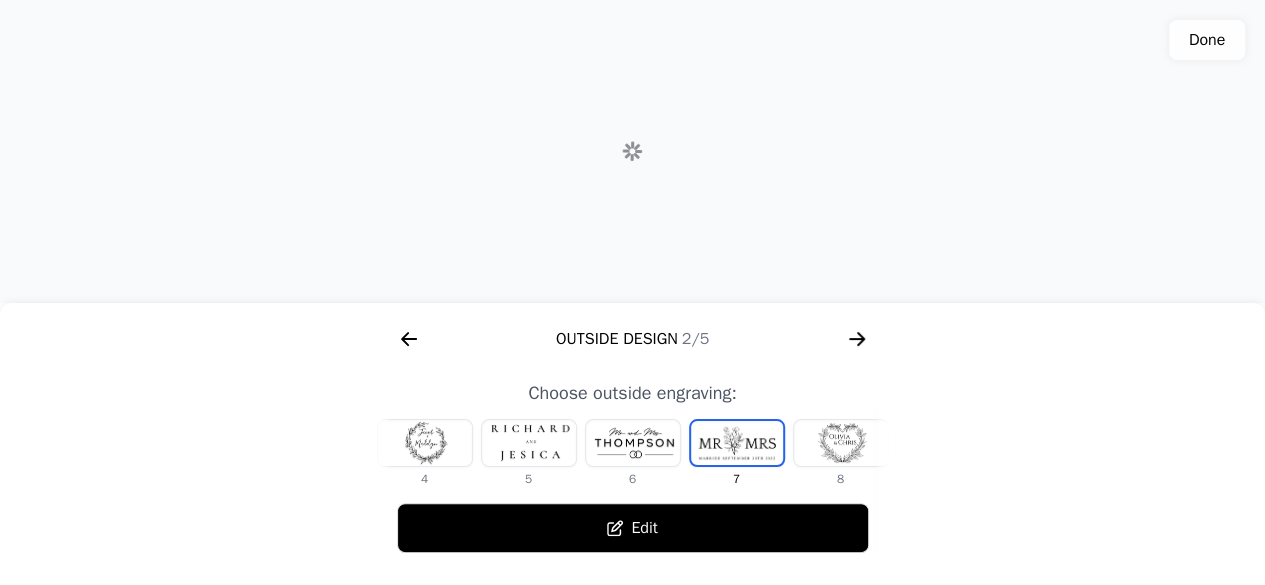scroll, scrollTop: 0, scrollLeft: 372, axis: horizontal 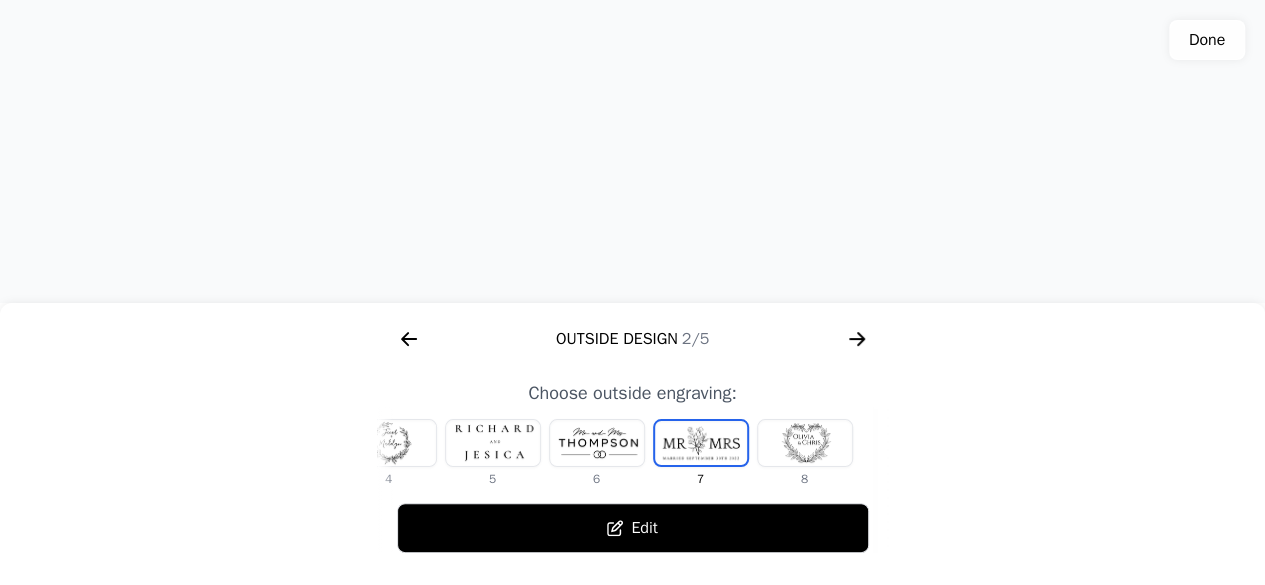 click at bounding box center [389, 443] 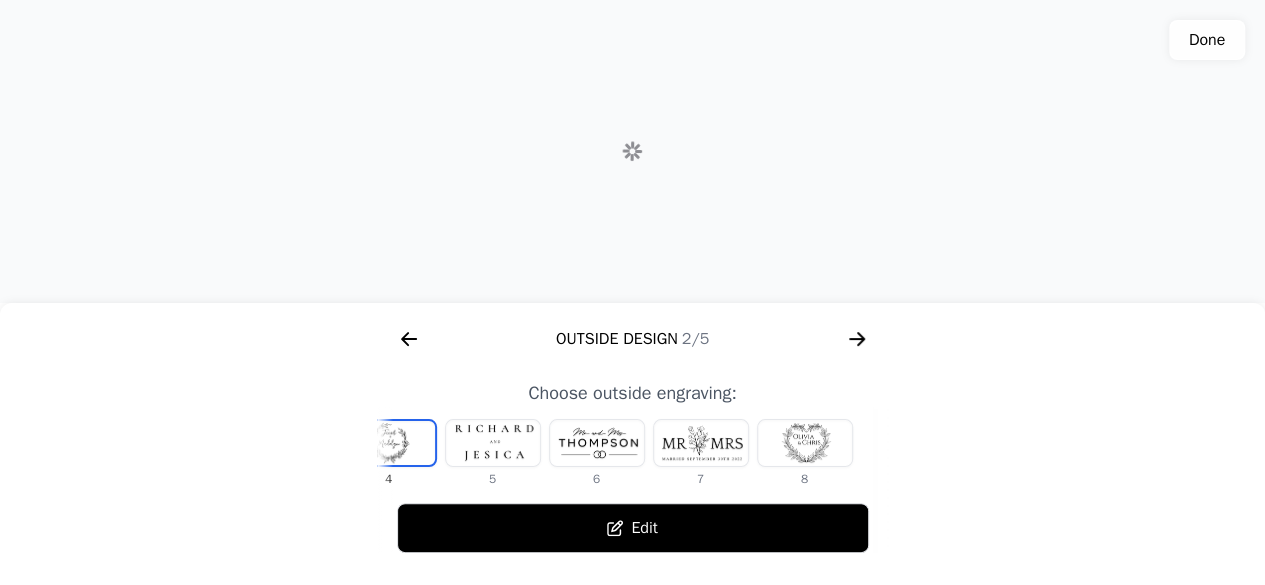 scroll, scrollTop: 0, scrollLeft: 128, axis: horizontal 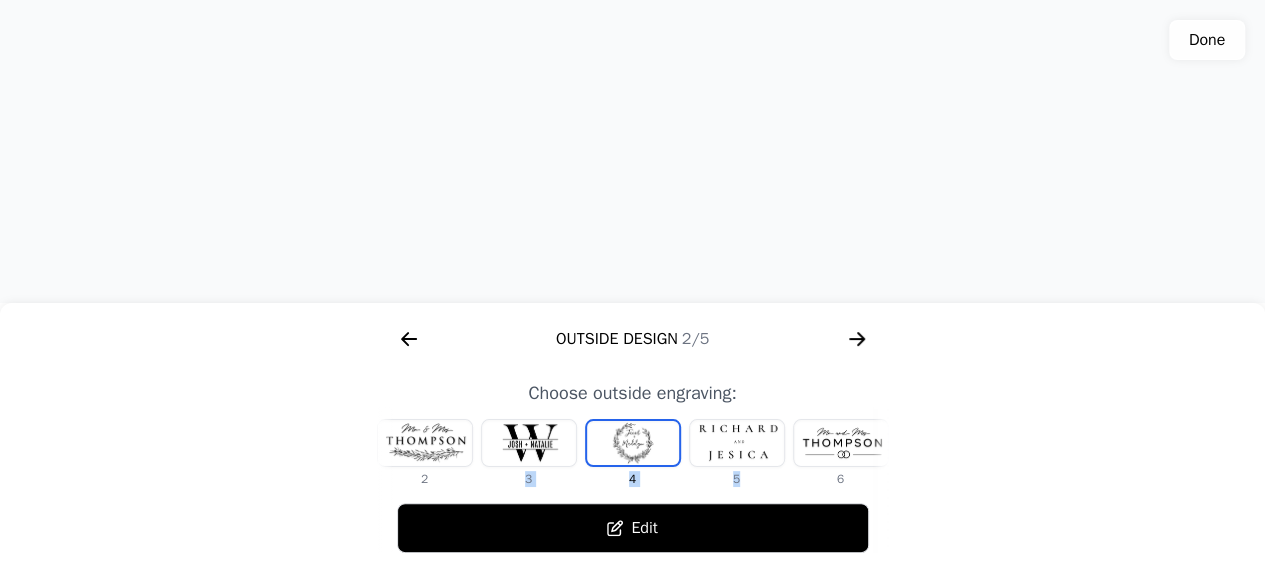 drag, startPoint x: 818, startPoint y: 455, endPoint x: 692, endPoint y: 433, distance: 127.90621 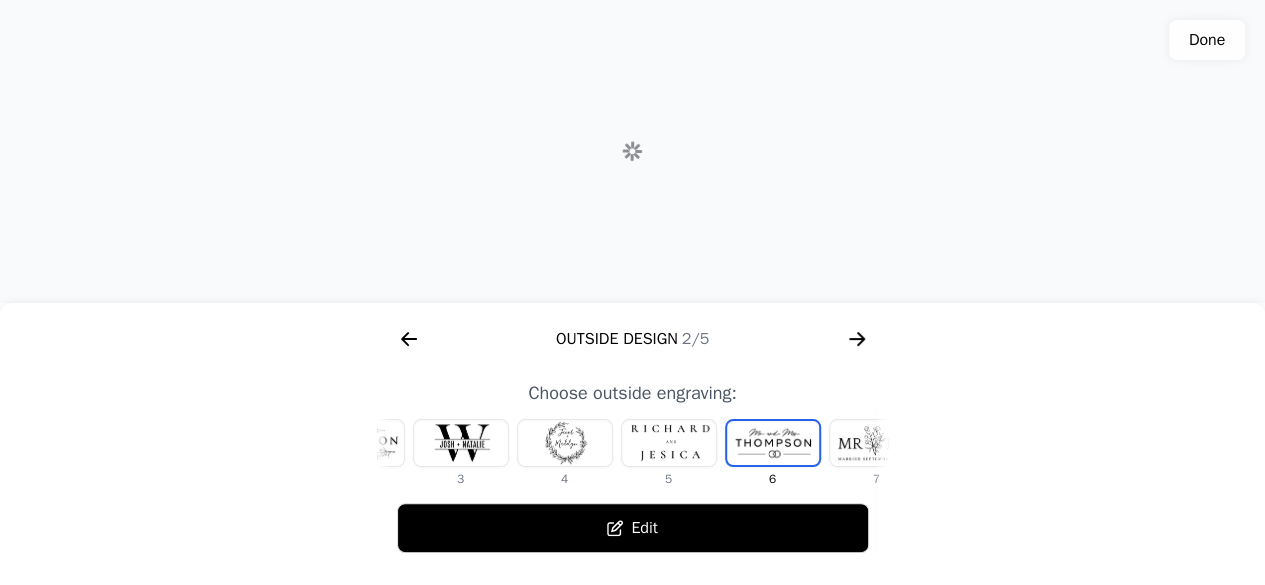 scroll, scrollTop: 0, scrollLeft: 336, axis: horizontal 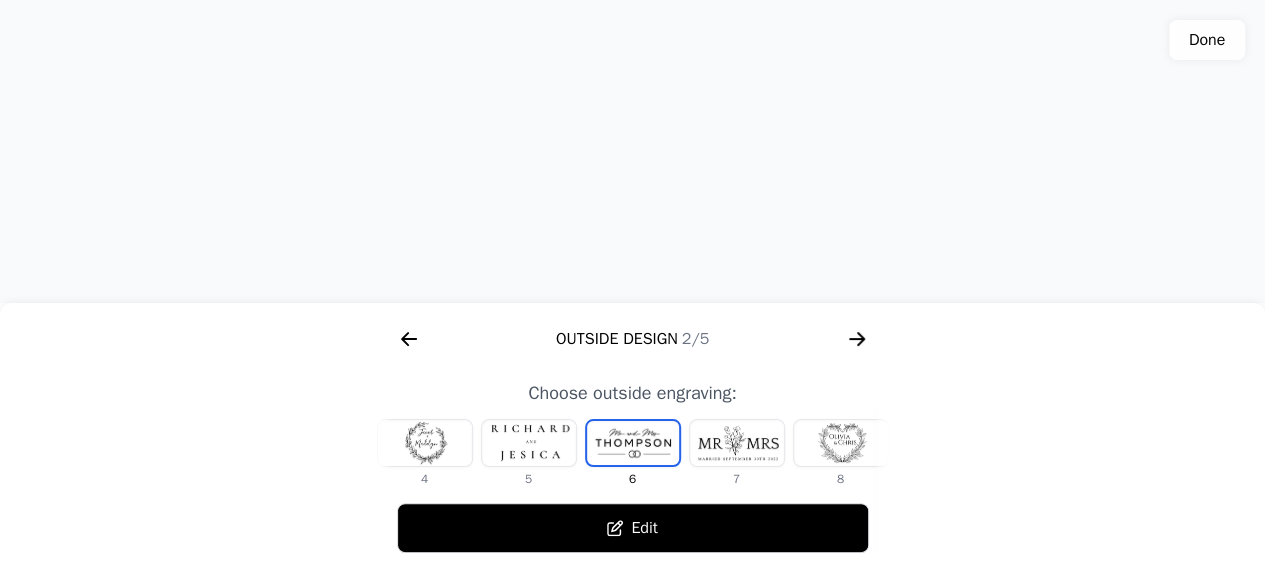 click at bounding box center [737, 443] 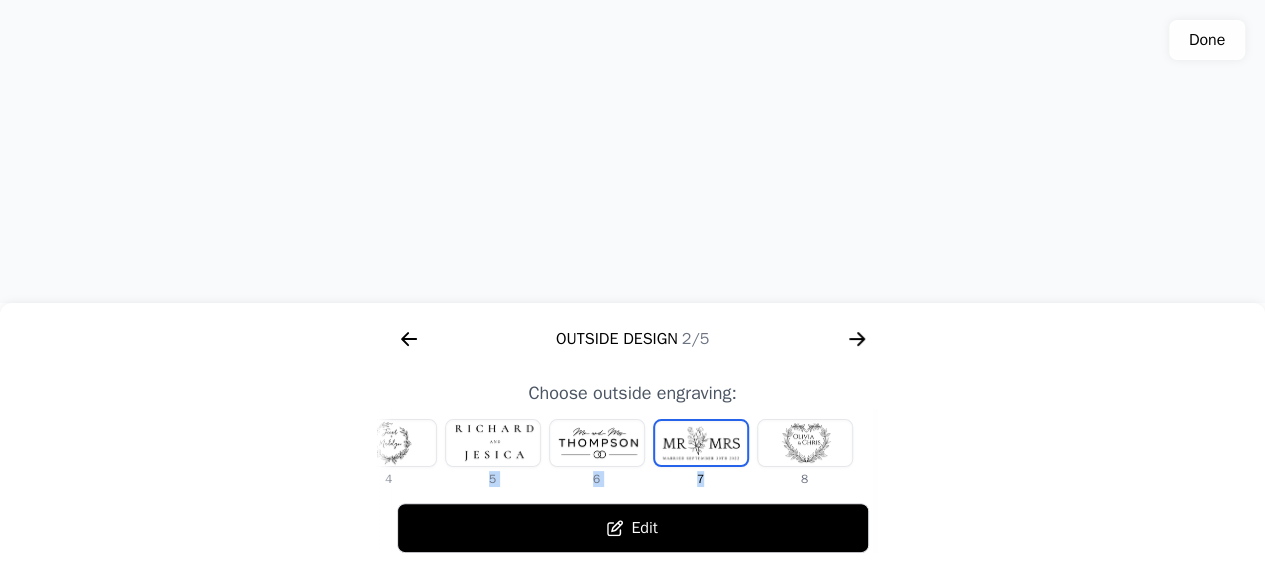 drag, startPoint x: 510, startPoint y: 440, endPoint x: 784, endPoint y: 431, distance: 274.14777 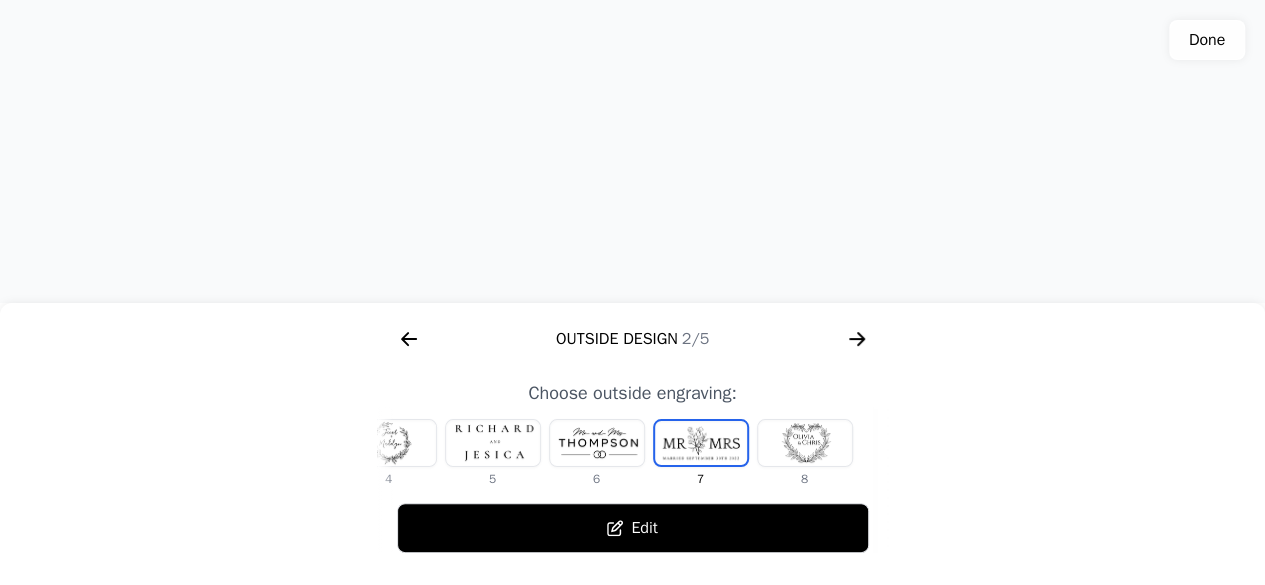 click at bounding box center [389, 443] 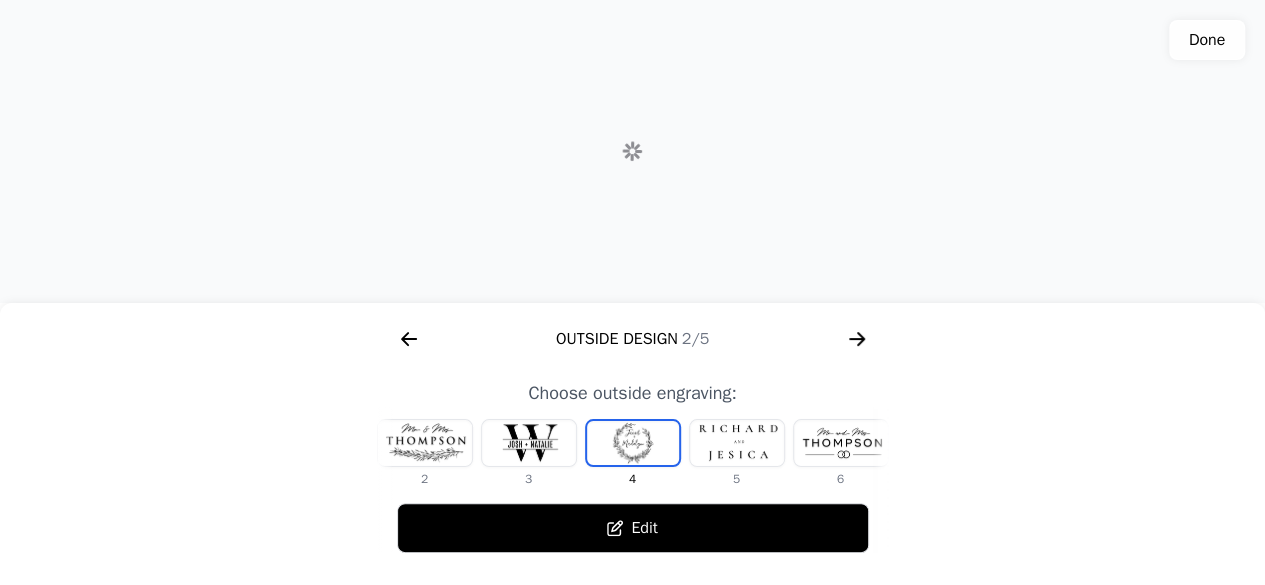 click at bounding box center (425, 443) 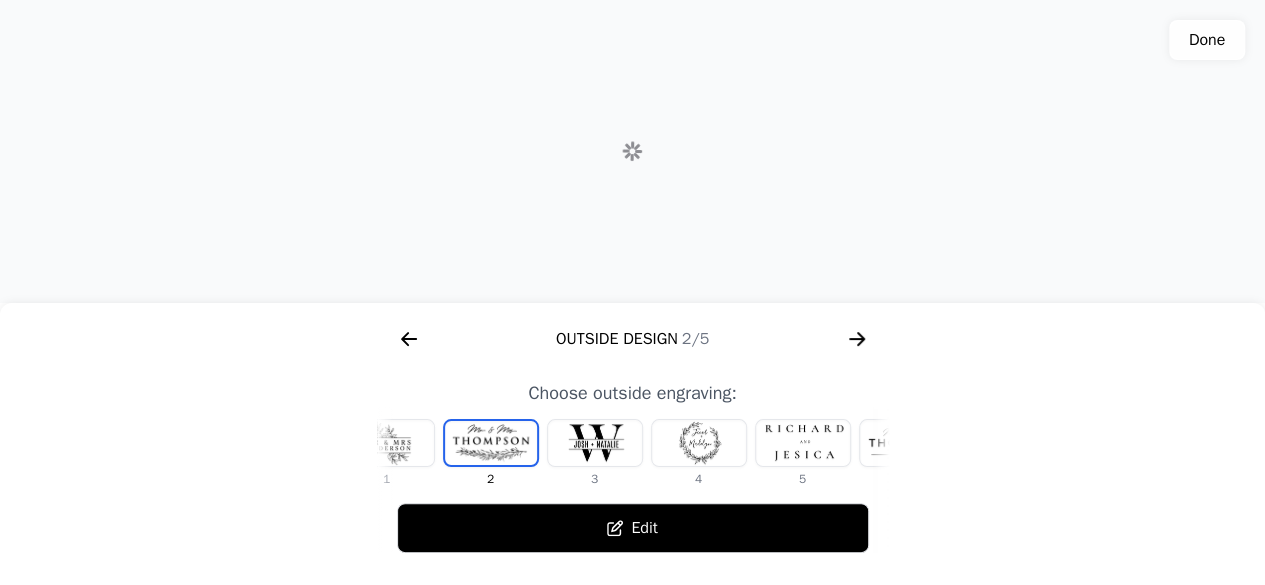 scroll, scrollTop: 0, scrollLeft: 0, axis: both 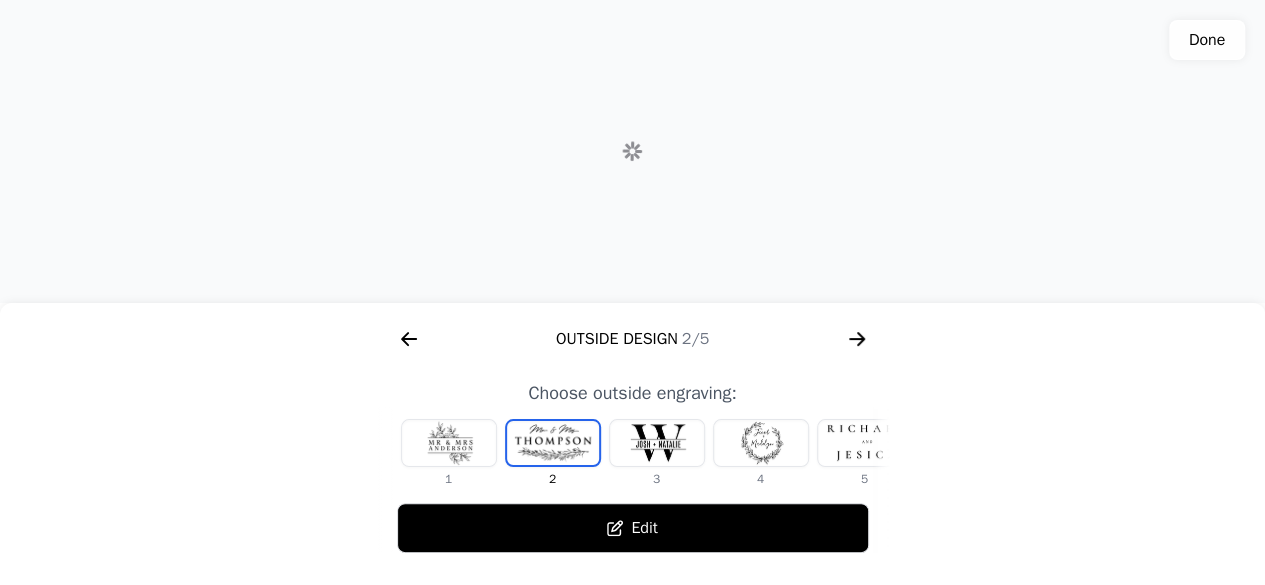 click at bounding box center [449, 443] 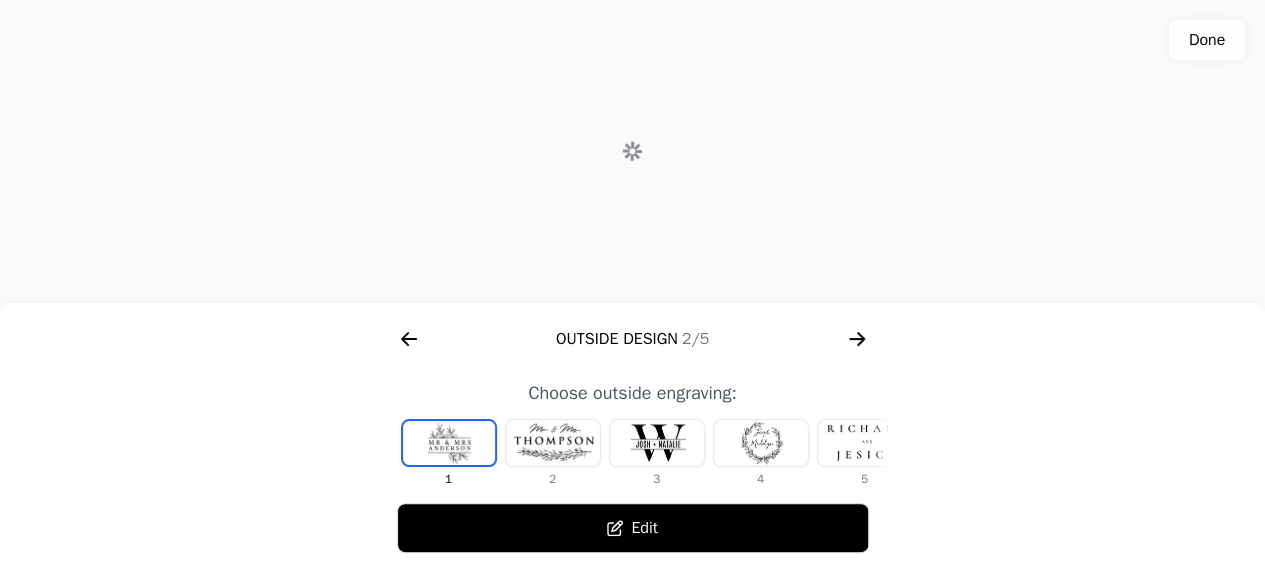 click 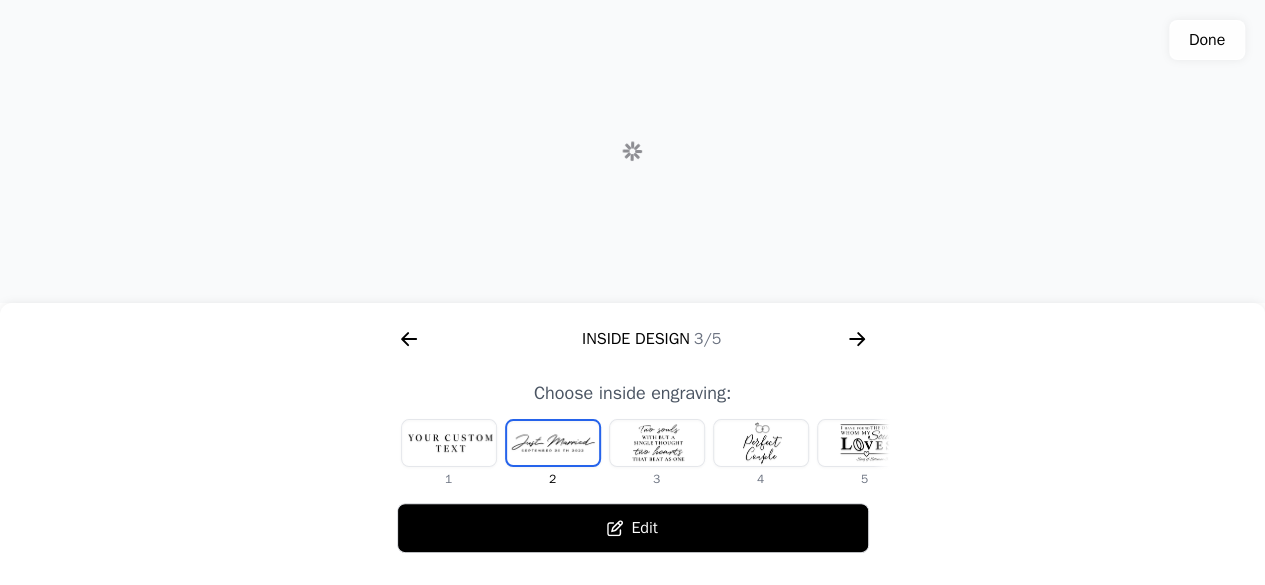 scroll, scrollTop: 0, scrollLeft: 1280, axis: horizontal 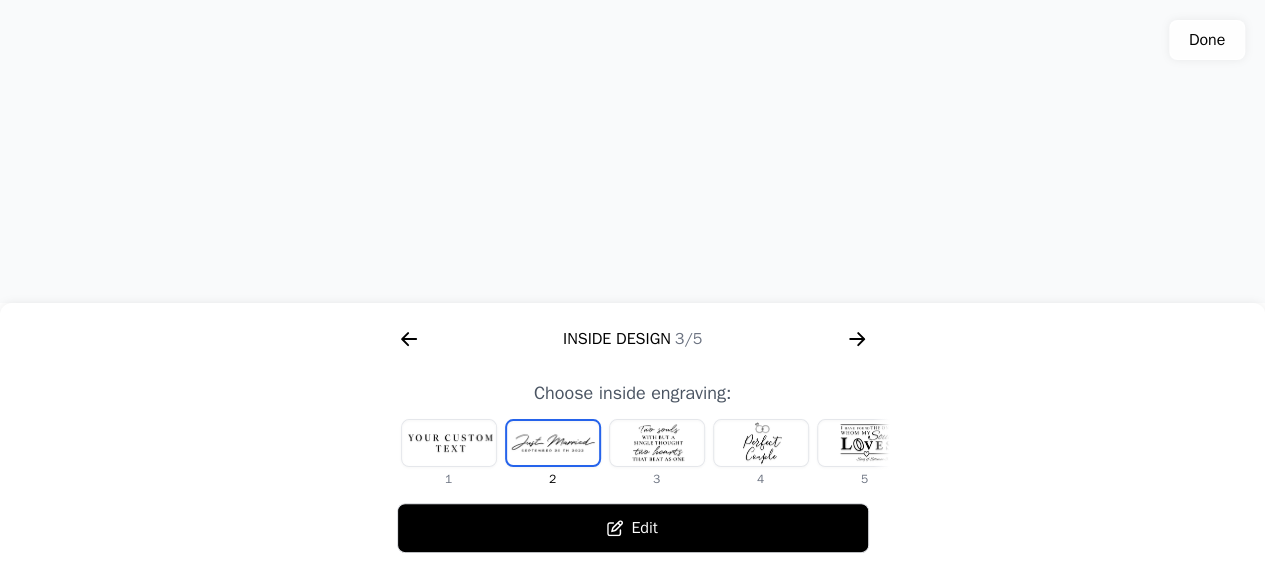 click 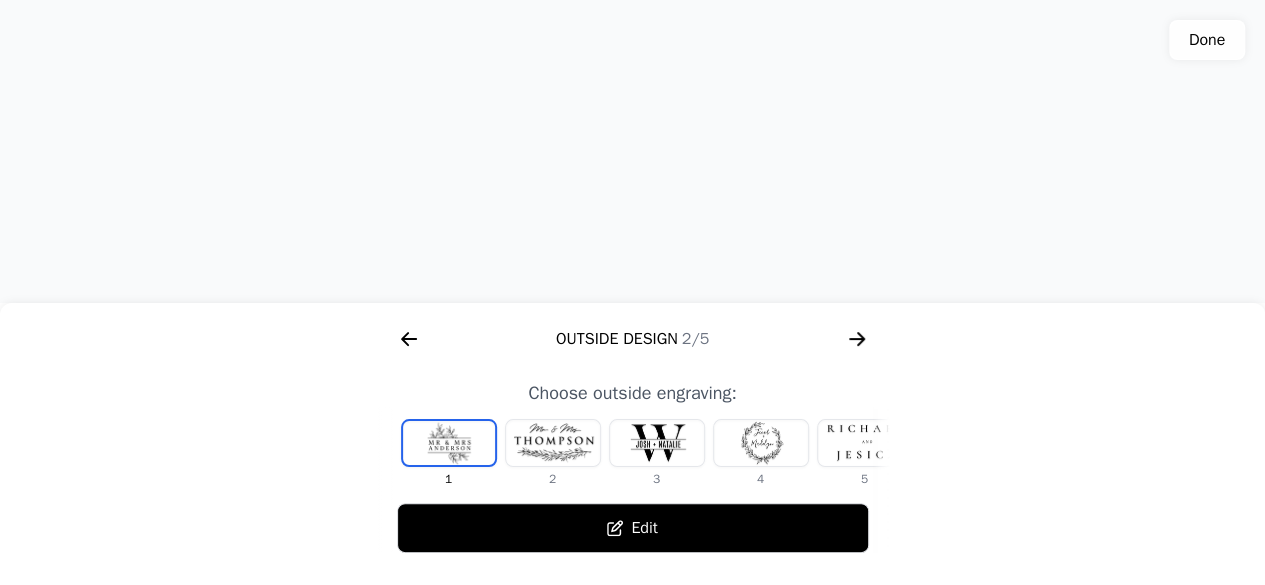 click 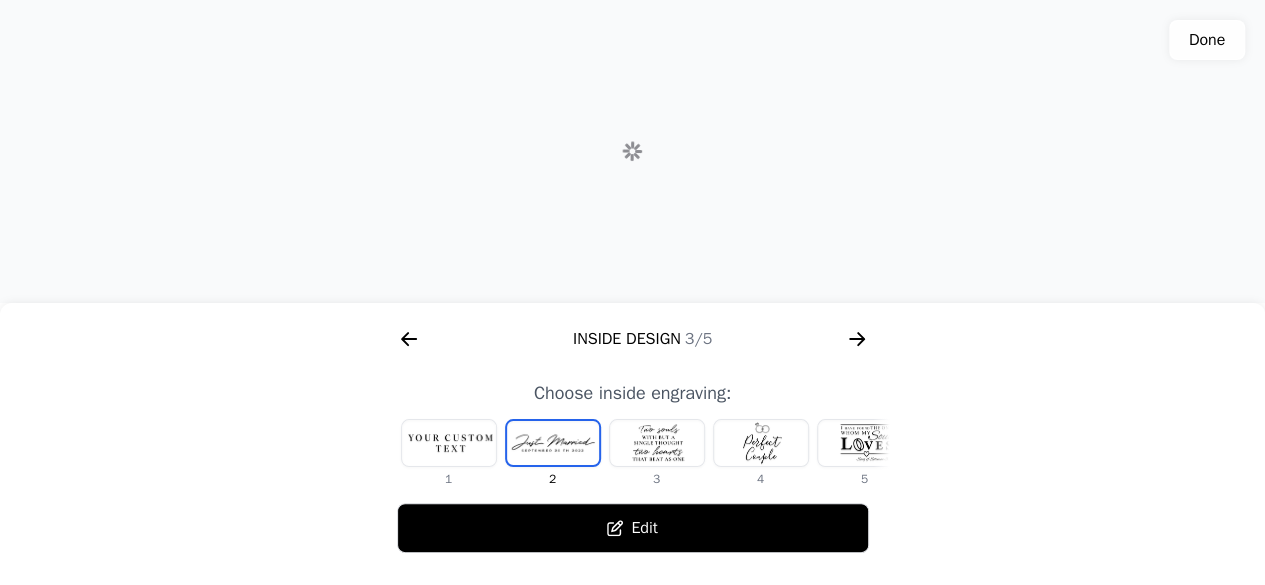 scroll, scrollTop: 0, scrollLeft: 1280, axis: horizontal 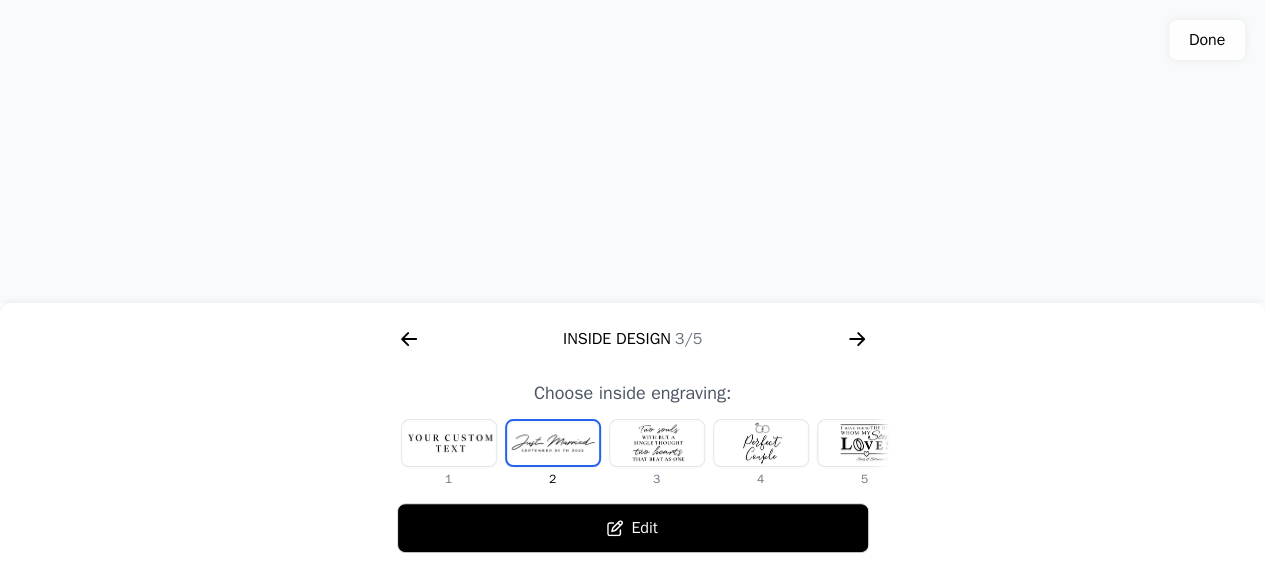 click at bounding box center [865, 443] 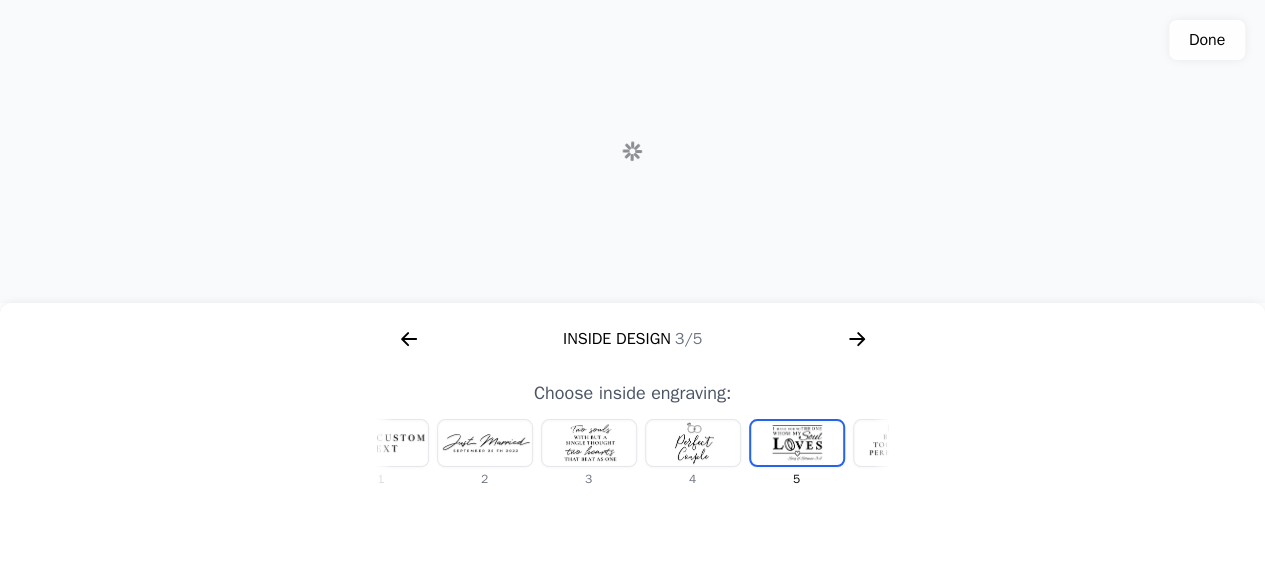scroll, scrollTop: 0, scrollLeft: 232, axis: horizontal 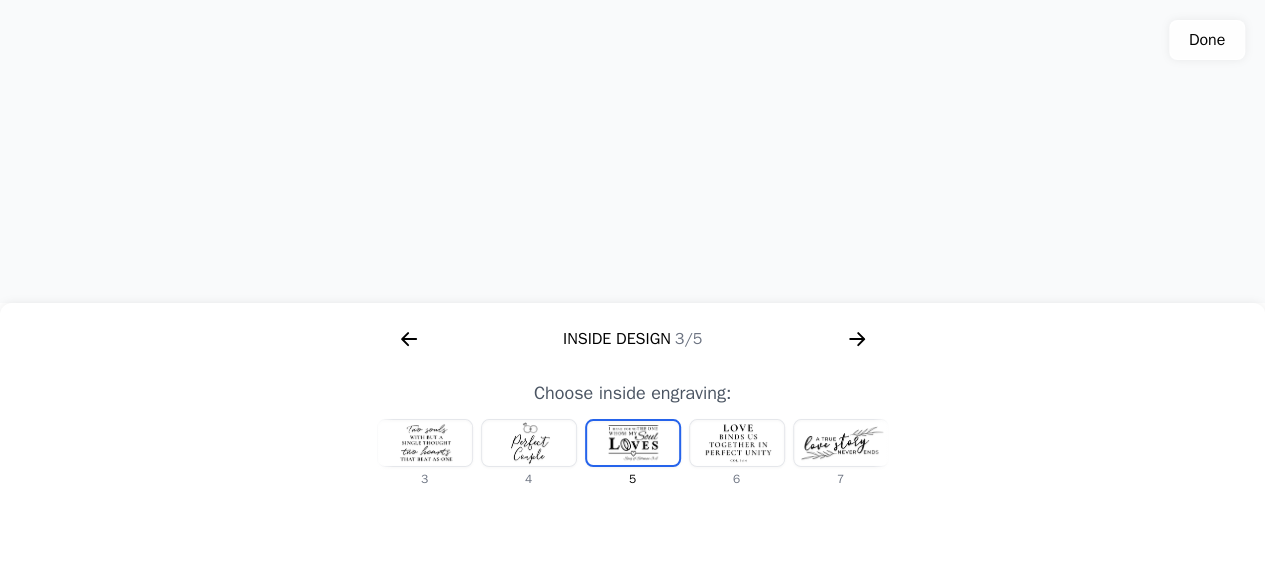 click on "6" 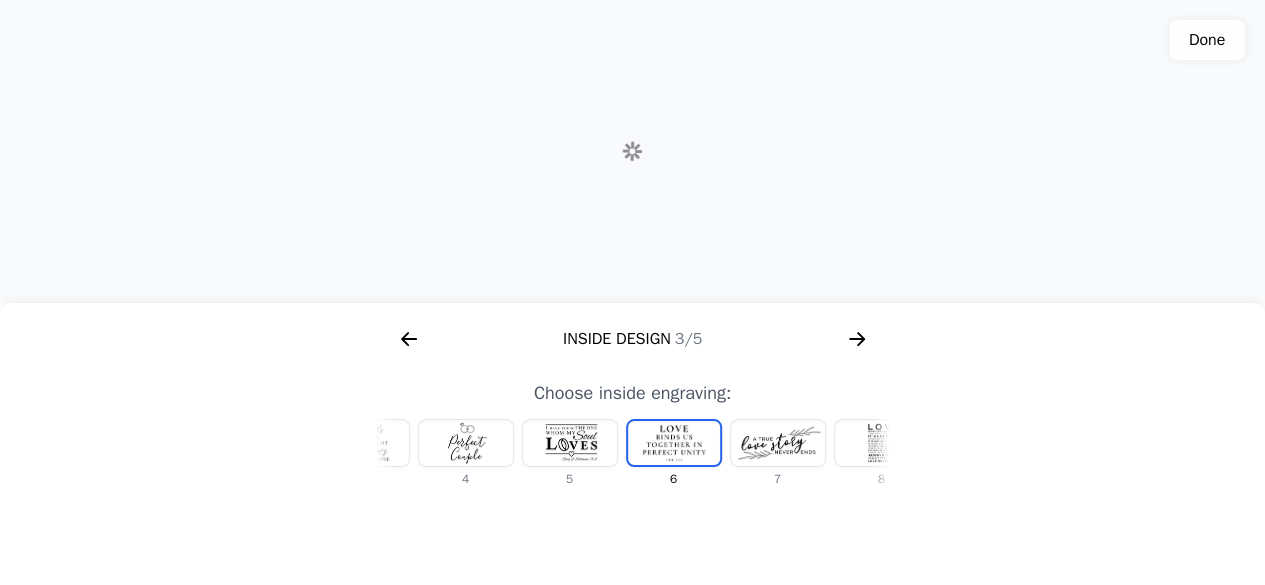scroll, scrollTop: 0, scrollLeft: 336, axis: horizontal 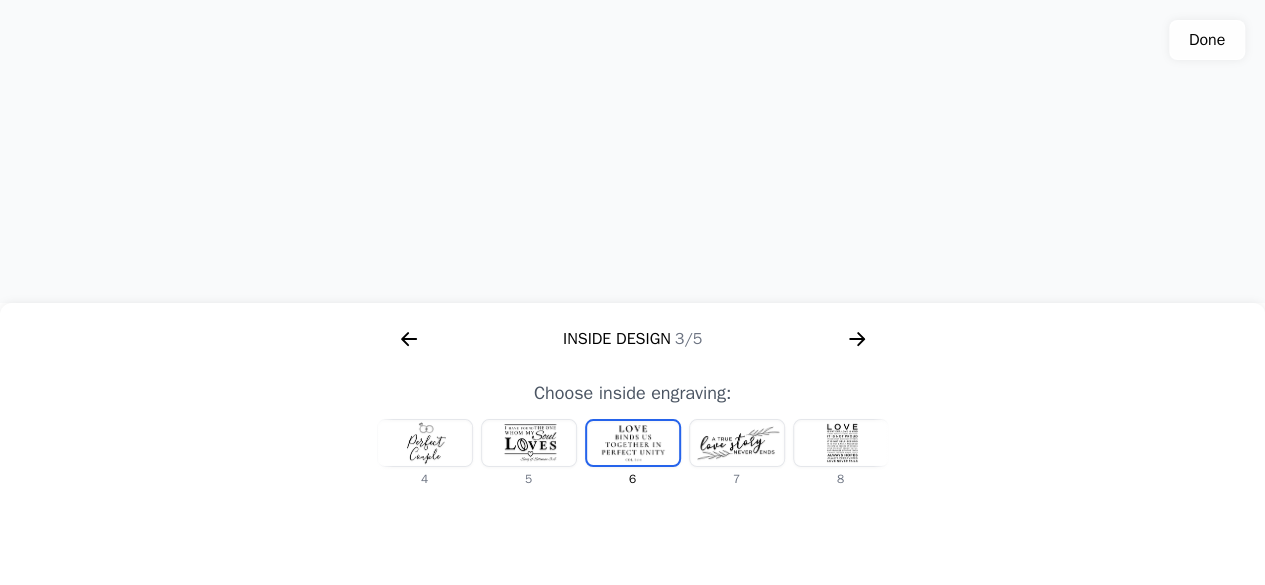 click at bounding box center [841, 443] 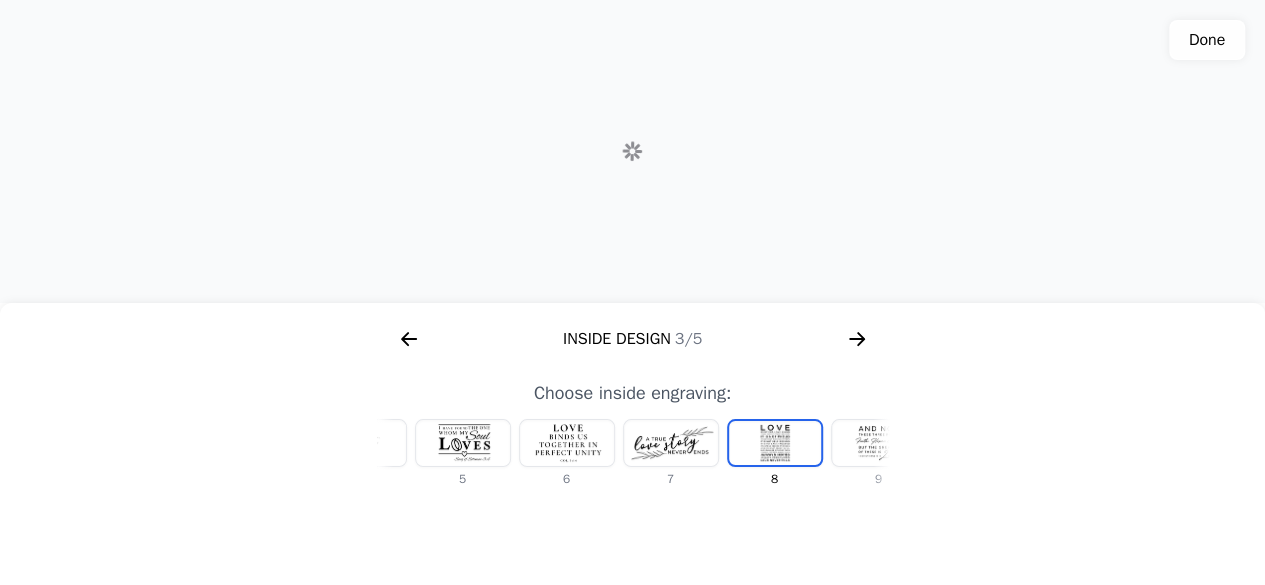 scroll, scrollTop: 0, scrollLeft: 476, axis: horizontal 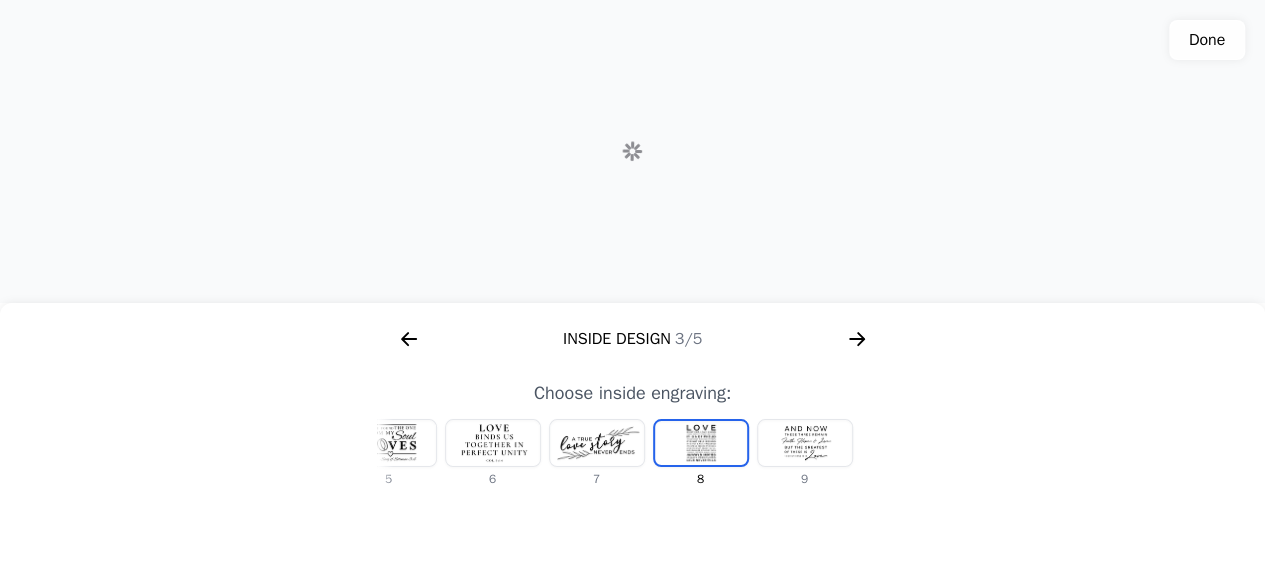 click at bounding box center [805, 443] 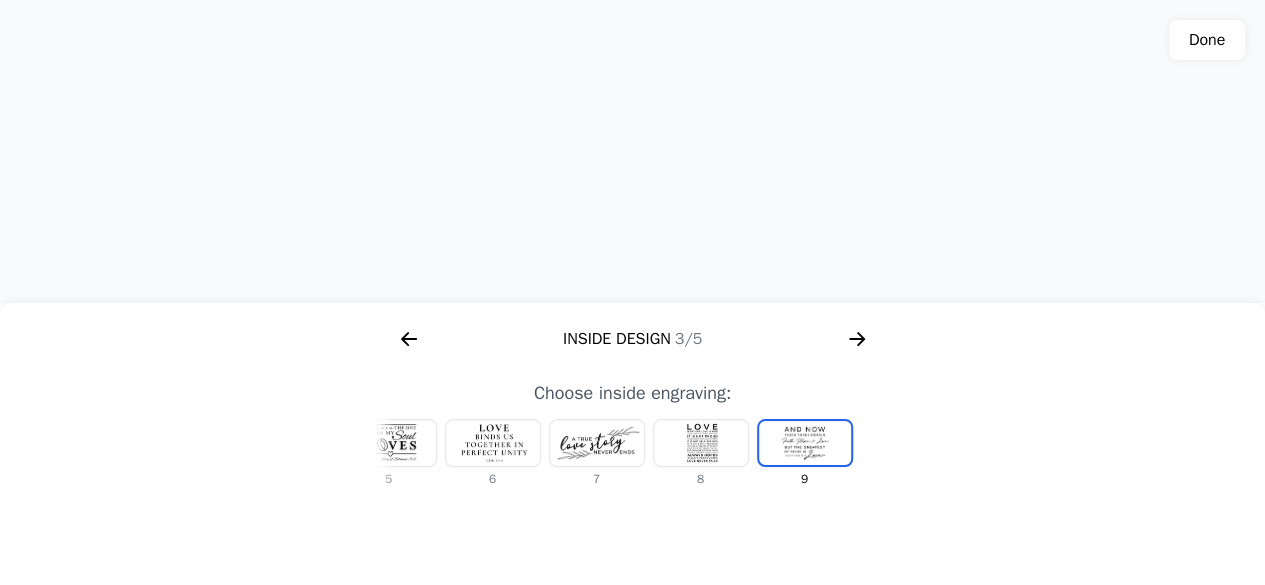 click at bounding box center (493, 443) 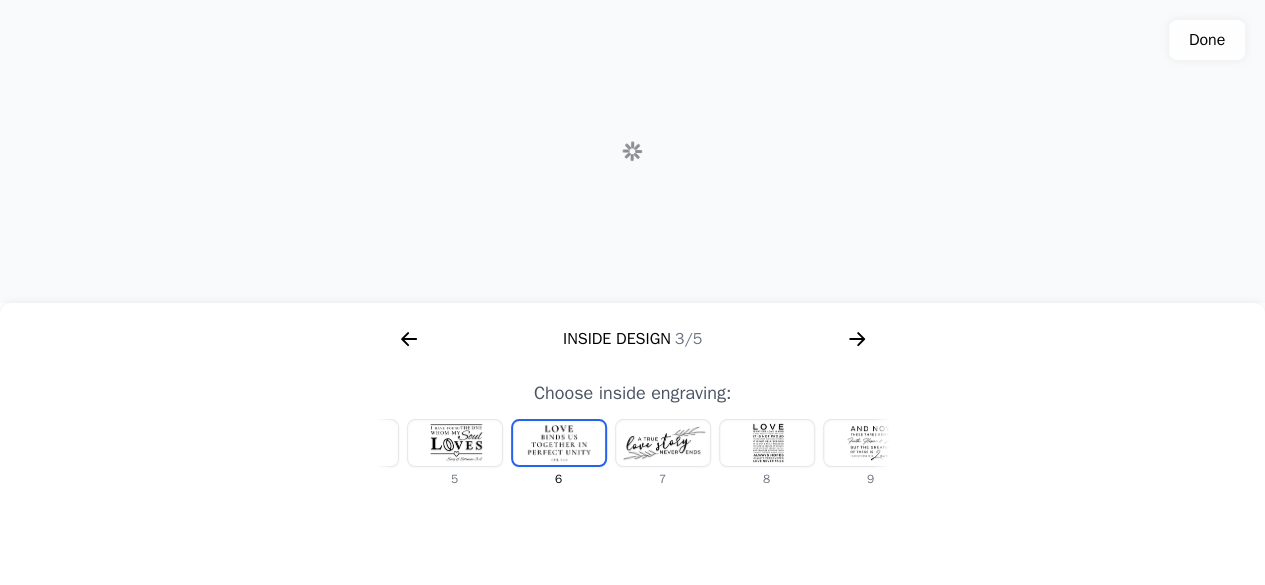 scroll, scrollTop: 0, scrollLeft: 336, axis: horizontal 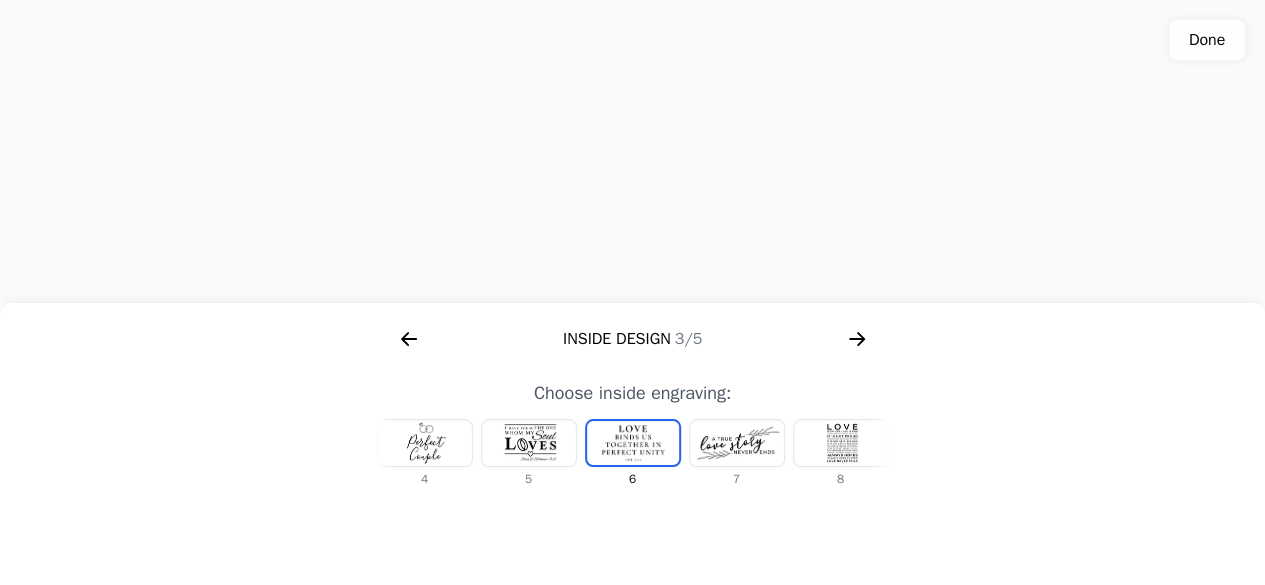 click at bounding box center [737, 443] 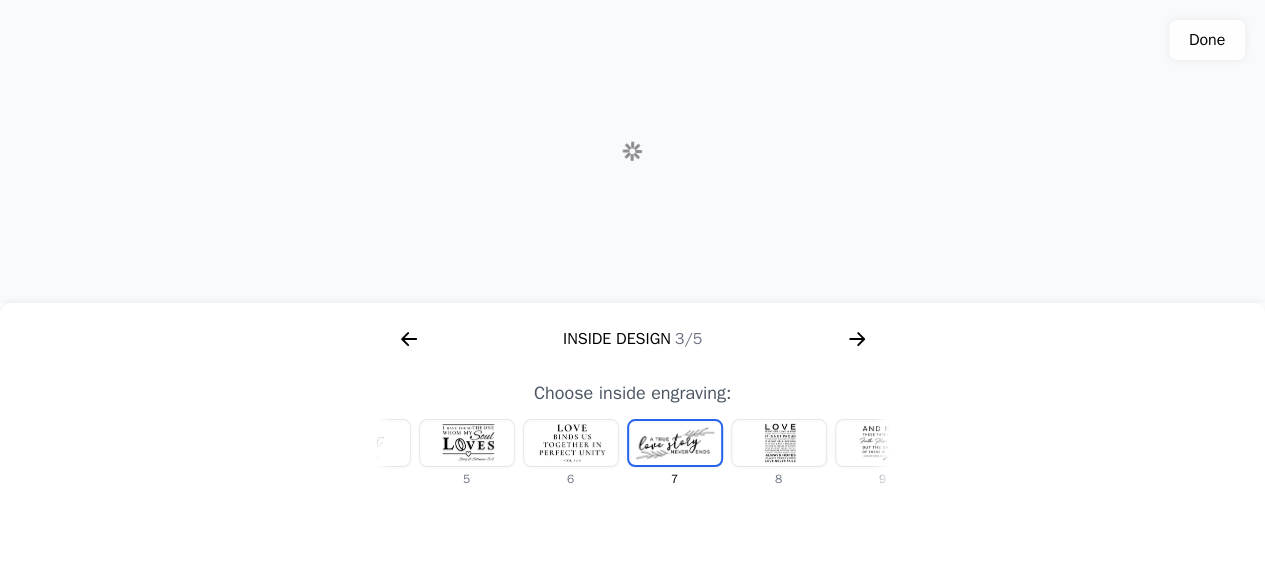 scroll, scrollTop: 0, scrollLeft: 440, axis: horizontal 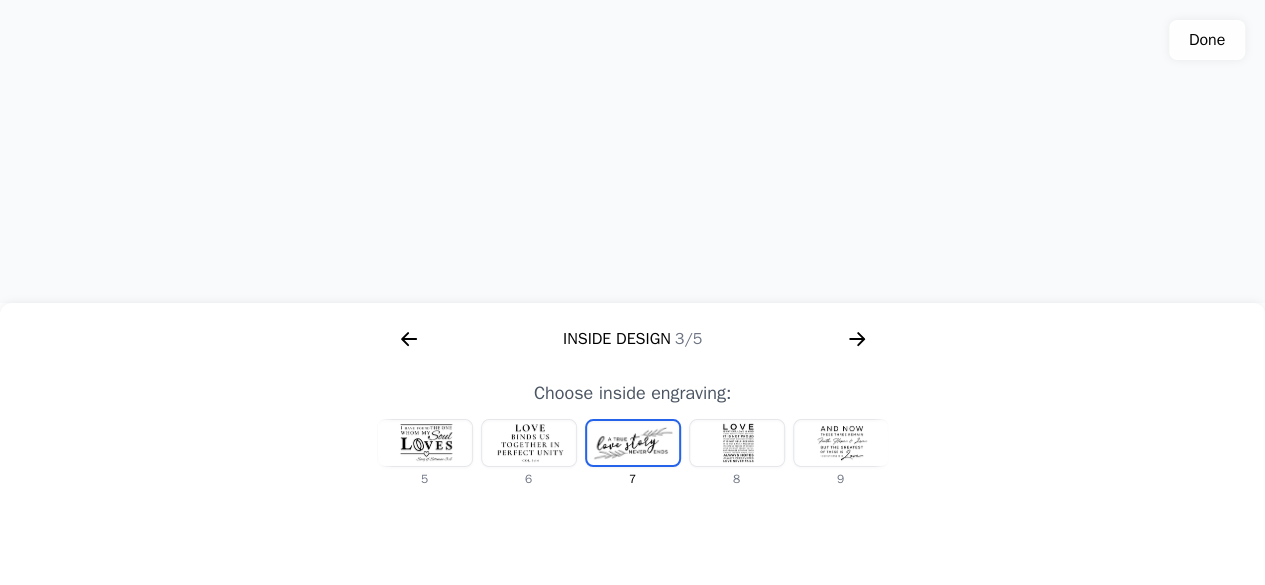 click at bounding box center (737, 443) 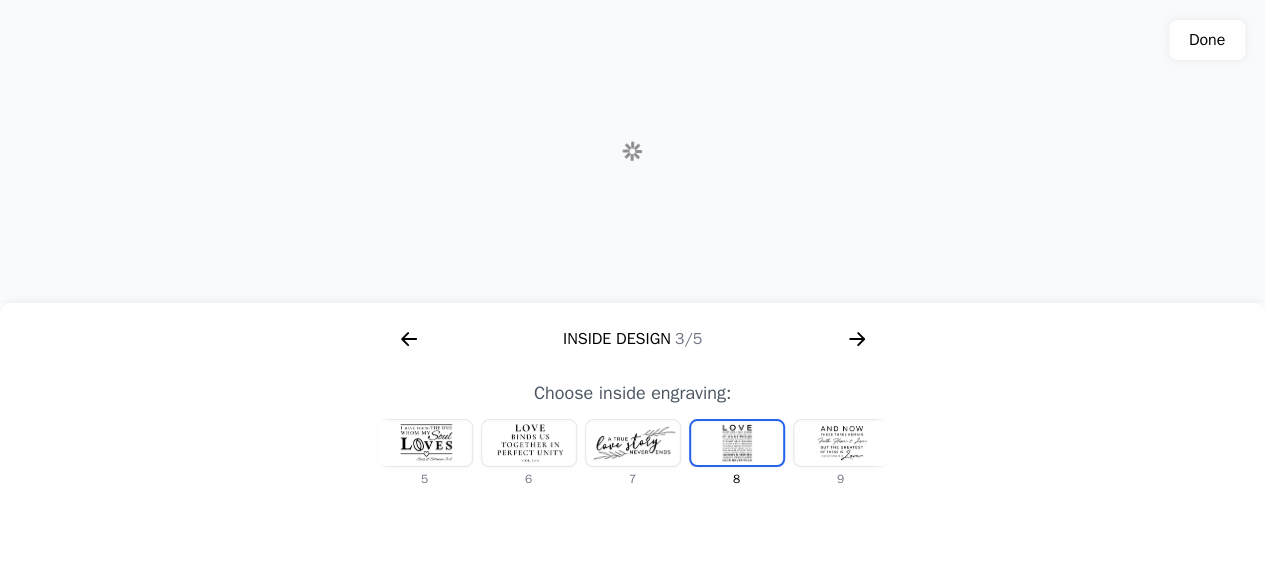 scroll, scrollTop: 0, scrollLeft: 476, axis: horizontal 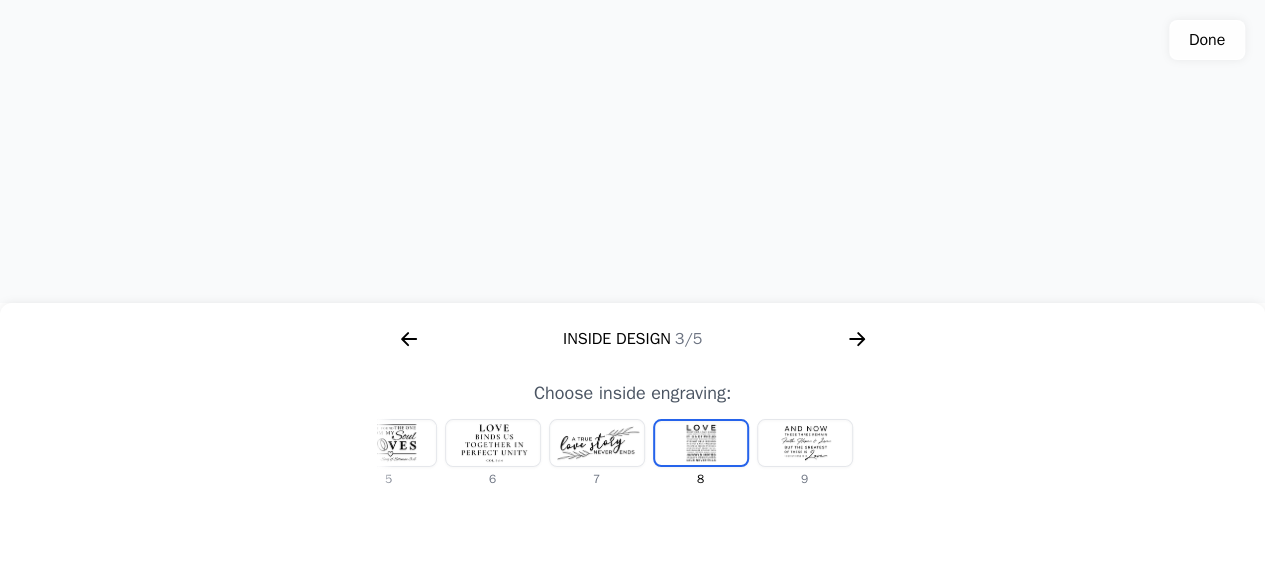 click 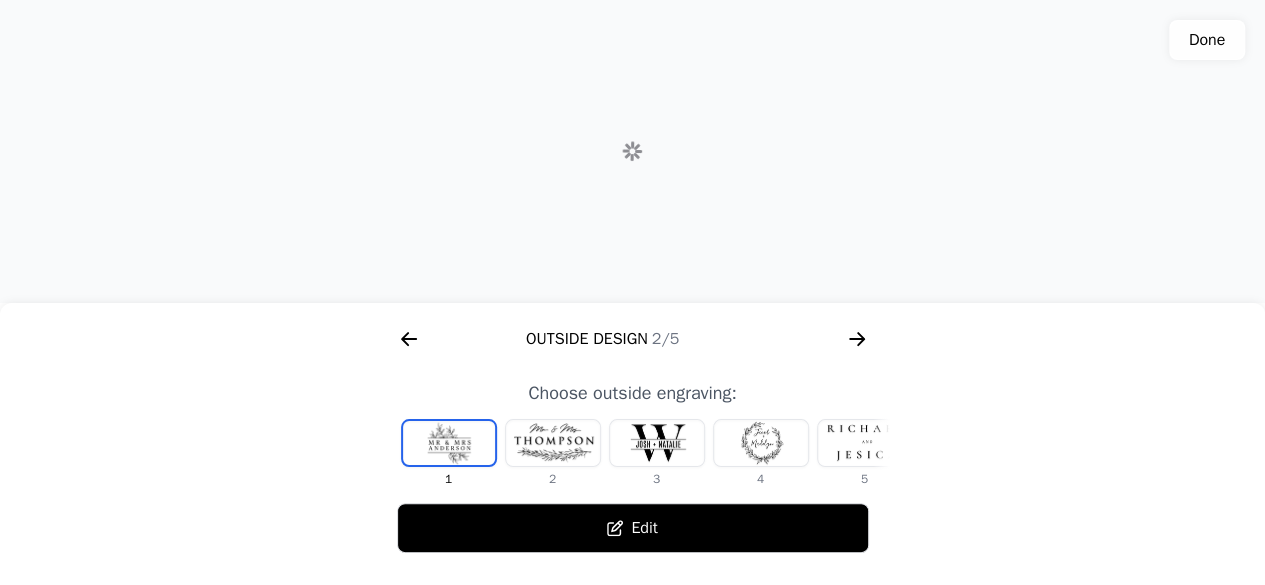 scroll, scrollTop: 0, scrollLeft: 768, axis: horizontal 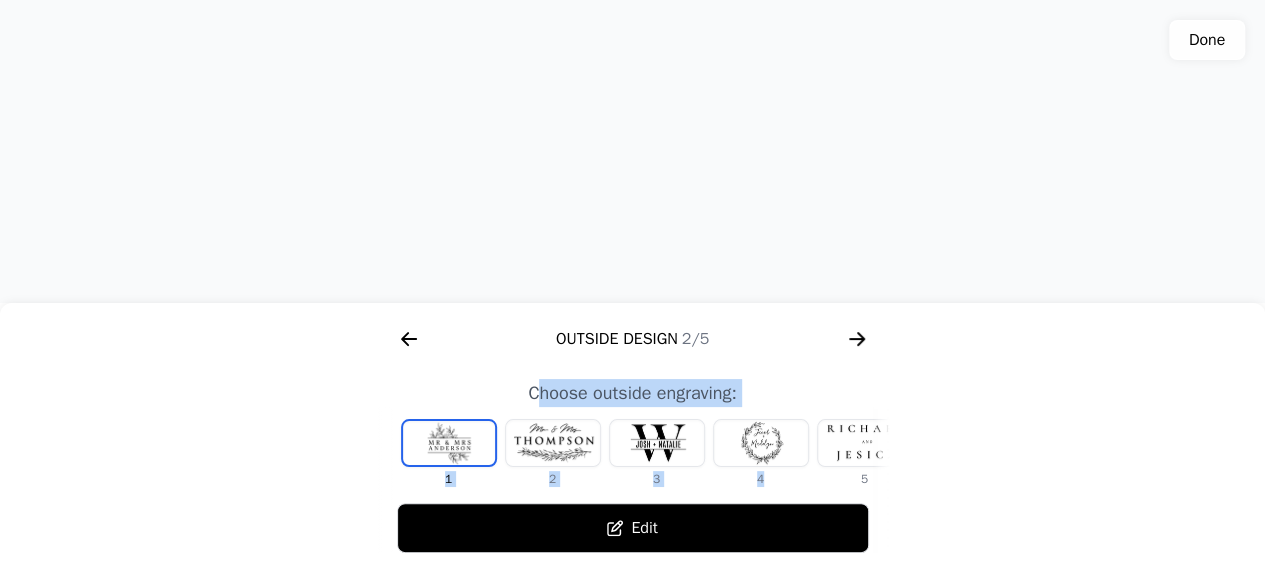 drag, startPoint x: 820, startPoint y: 447, endPoint x: 540, endPoint y: 407, distance: 282.8427 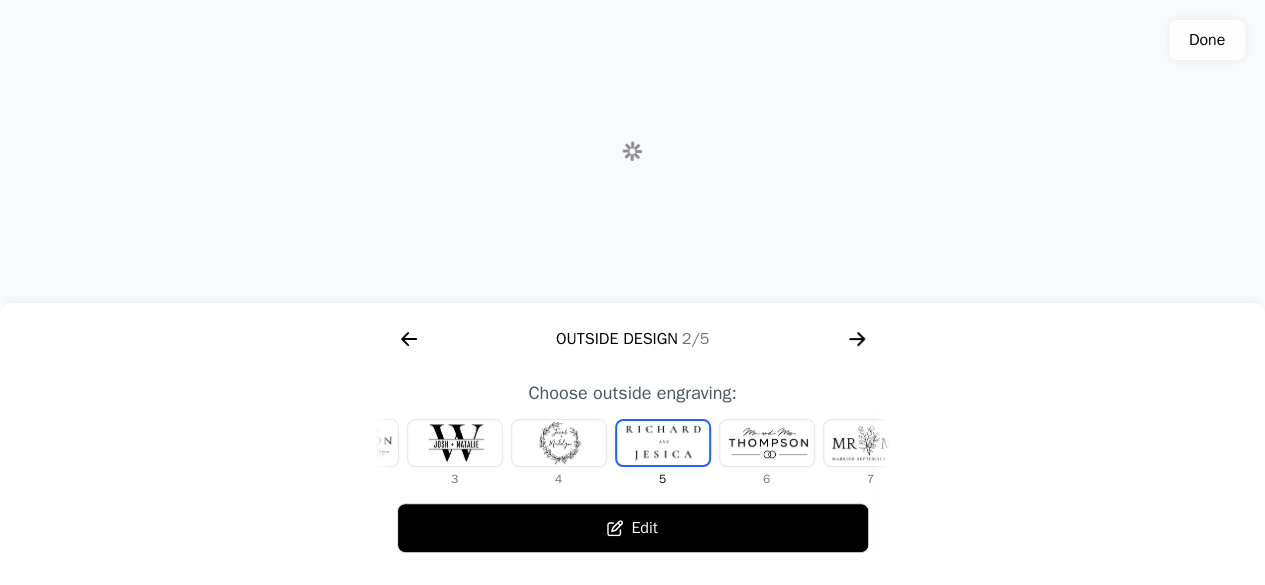 scroll, scrollTop: 0, scrollLeft: 232, axis: horizontal 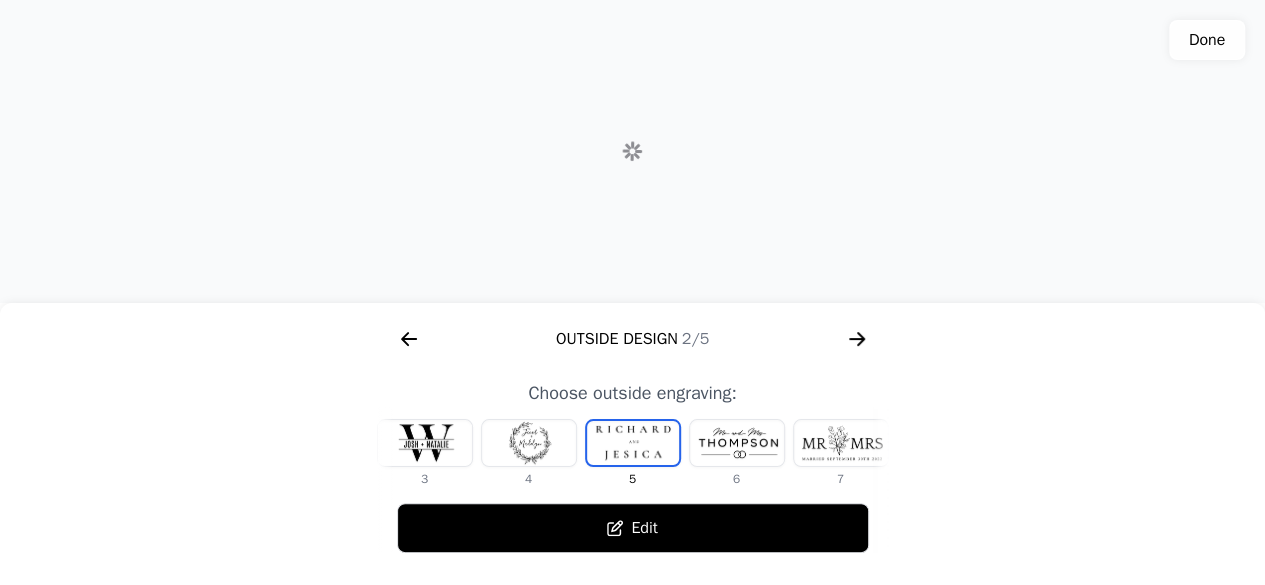 click at bounding box center [737, 443] 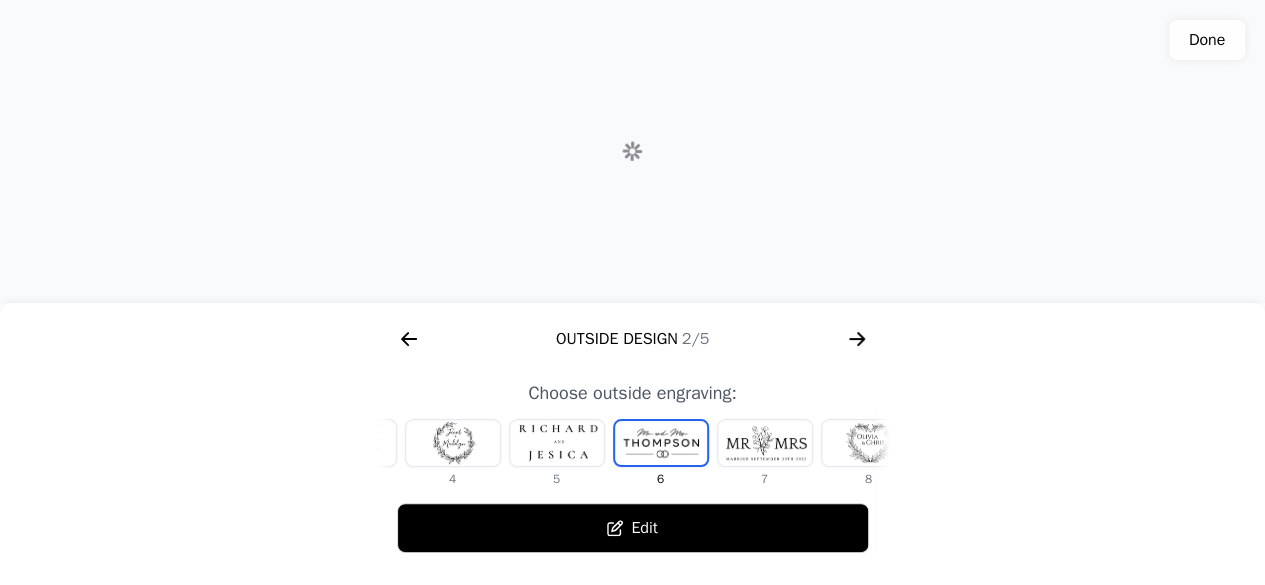 scroll, scrollTop: 0, scrollLeft: 336, axis: horizontal 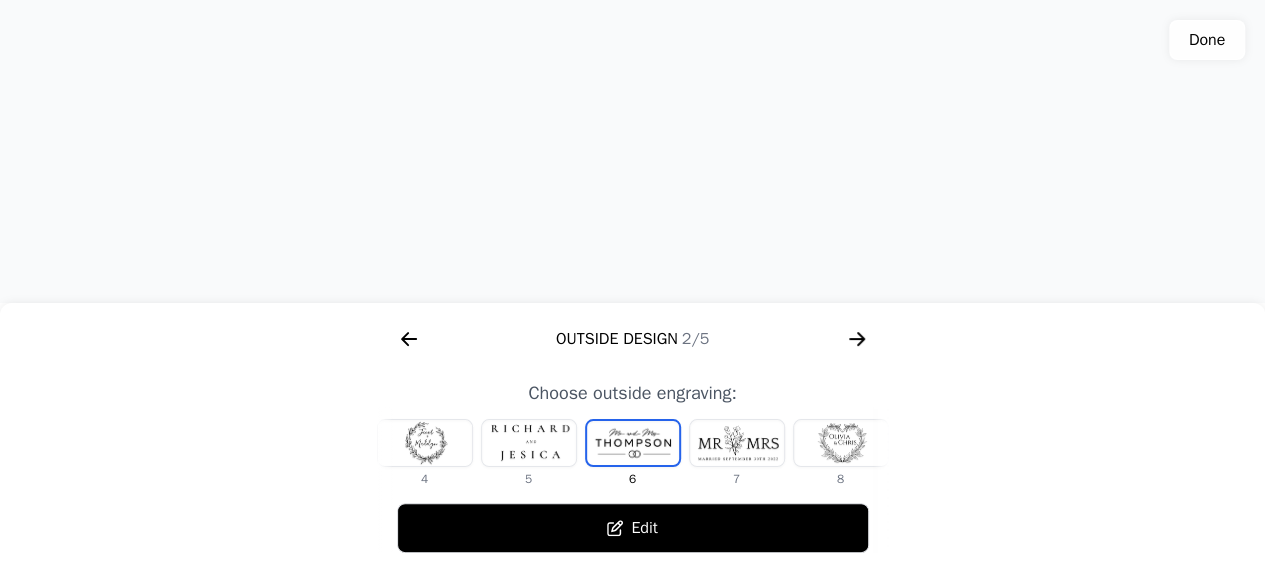 click at bounding box center (737, 443) 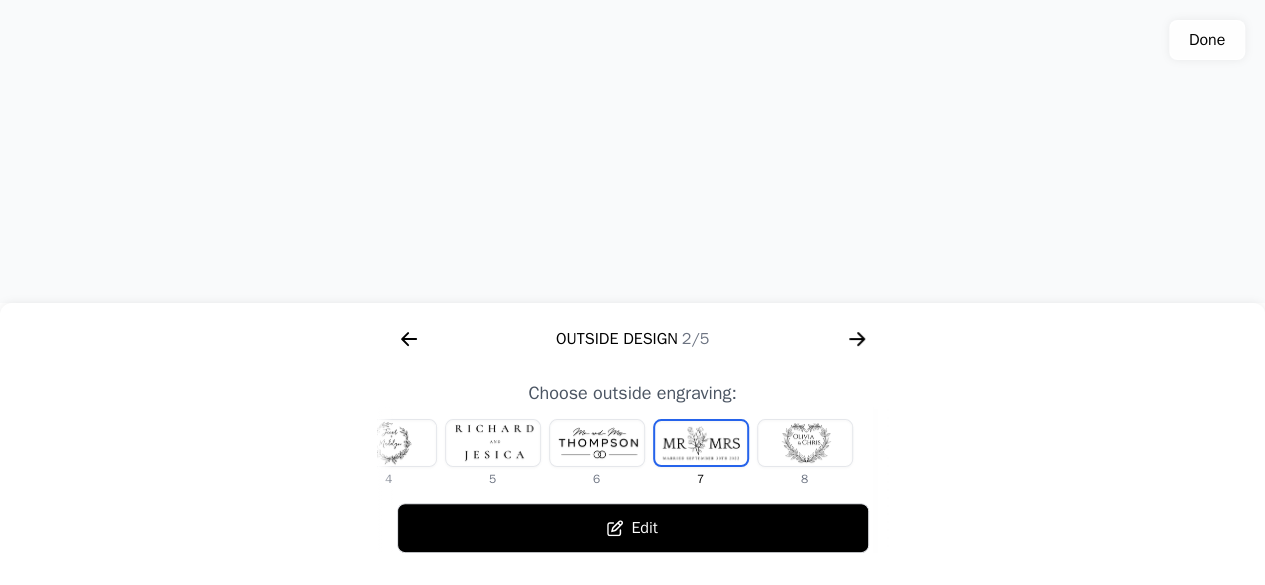click on "Edit" at bounding box center [633, 528] 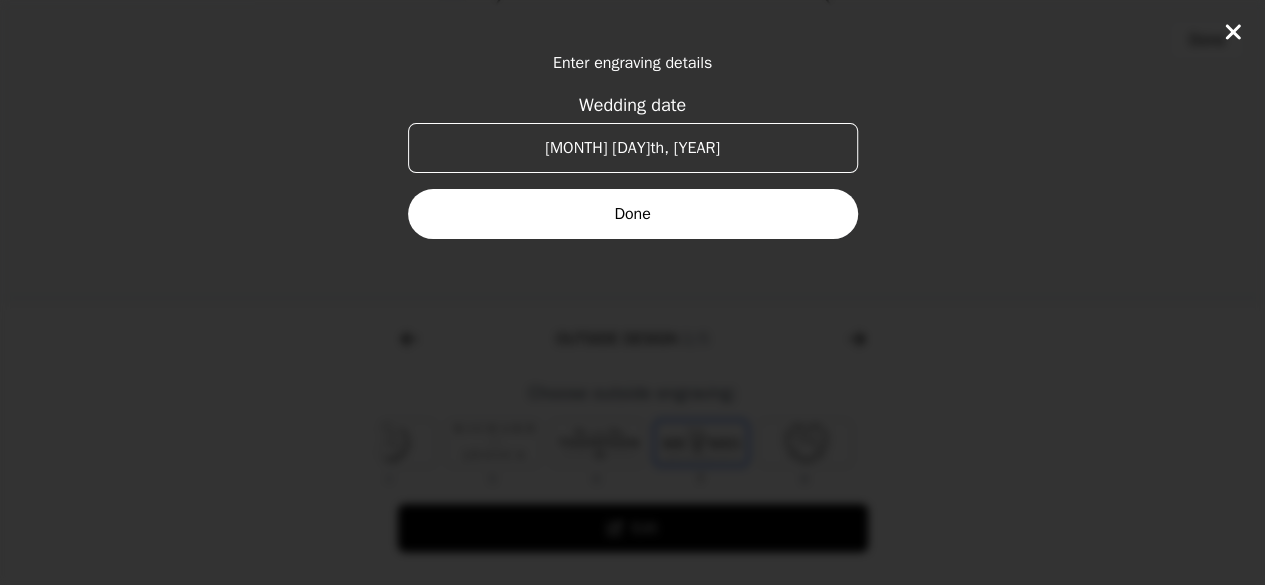 drag, startPoint x: 717, startPoint y: 157, endPoint x: 546, endPoint y: 145, distance: 171.42053 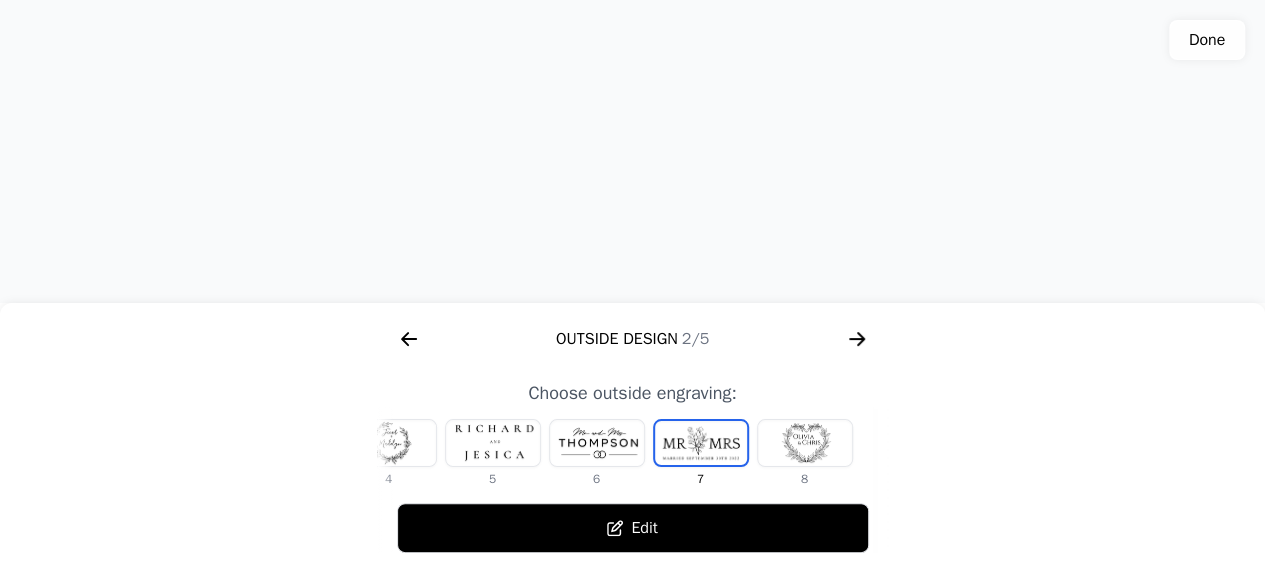 click 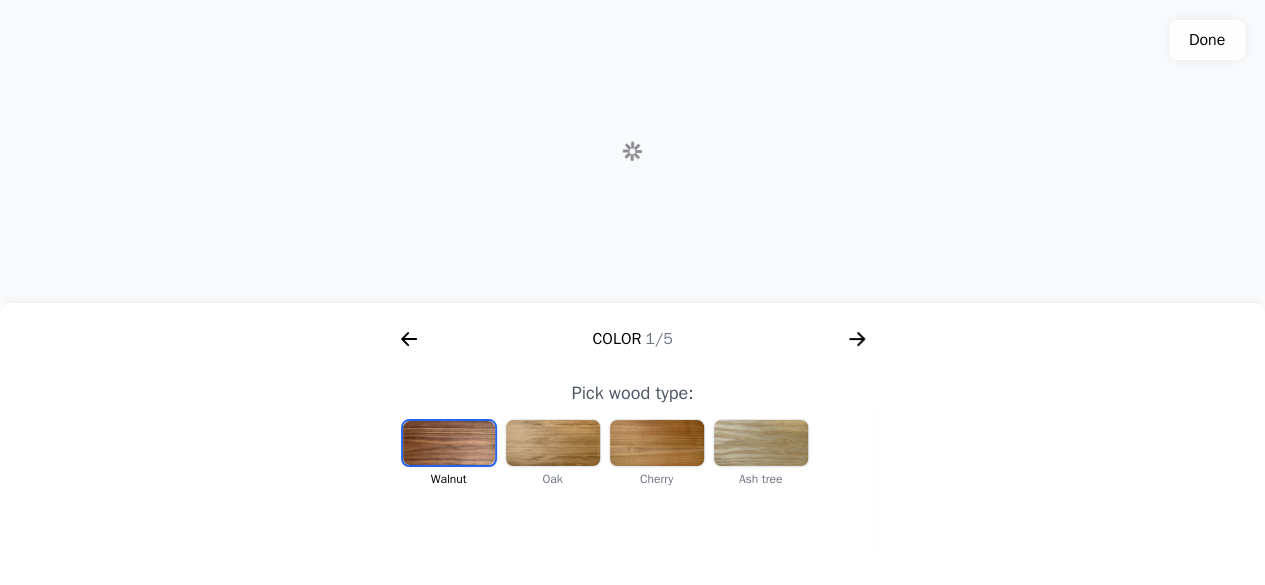 click 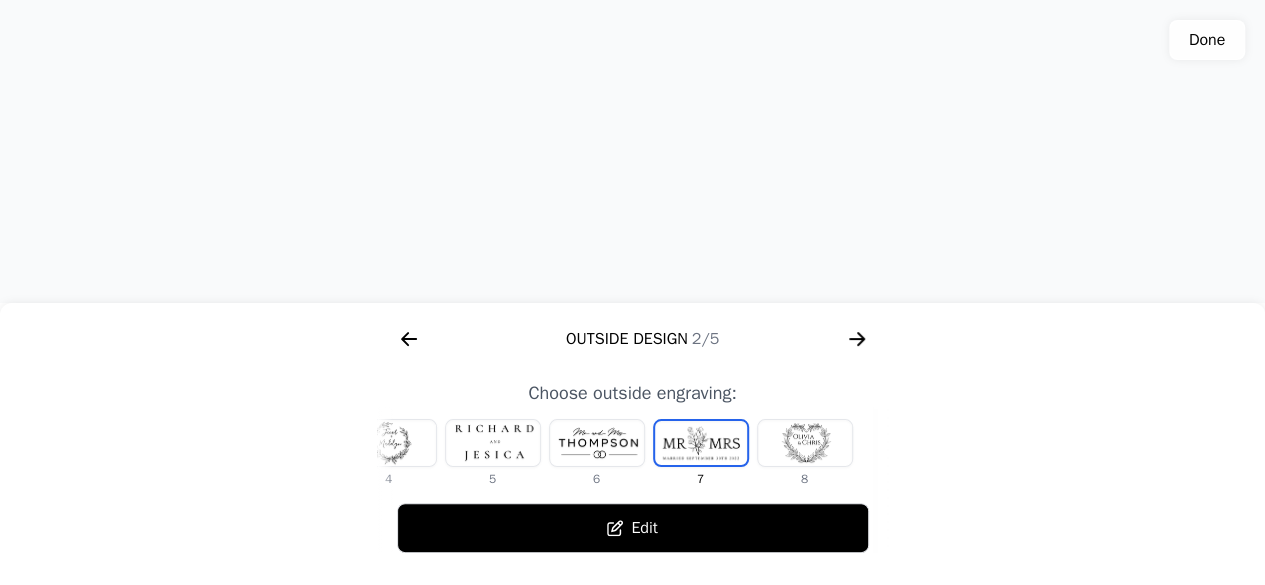 scroll, scrollTop: 0, scrollLeft: 768, axis: horizontal 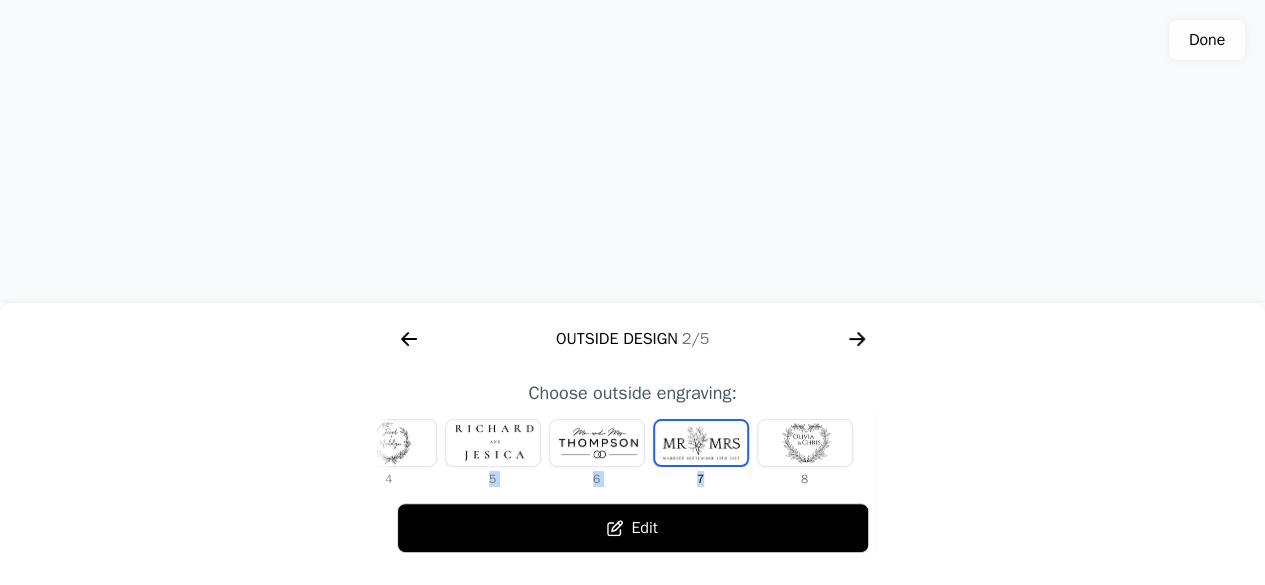 drag, startPoint x: 785, startPoint y: 445, endPoint x: 665, endPoint y: 439, distance: 120.14991 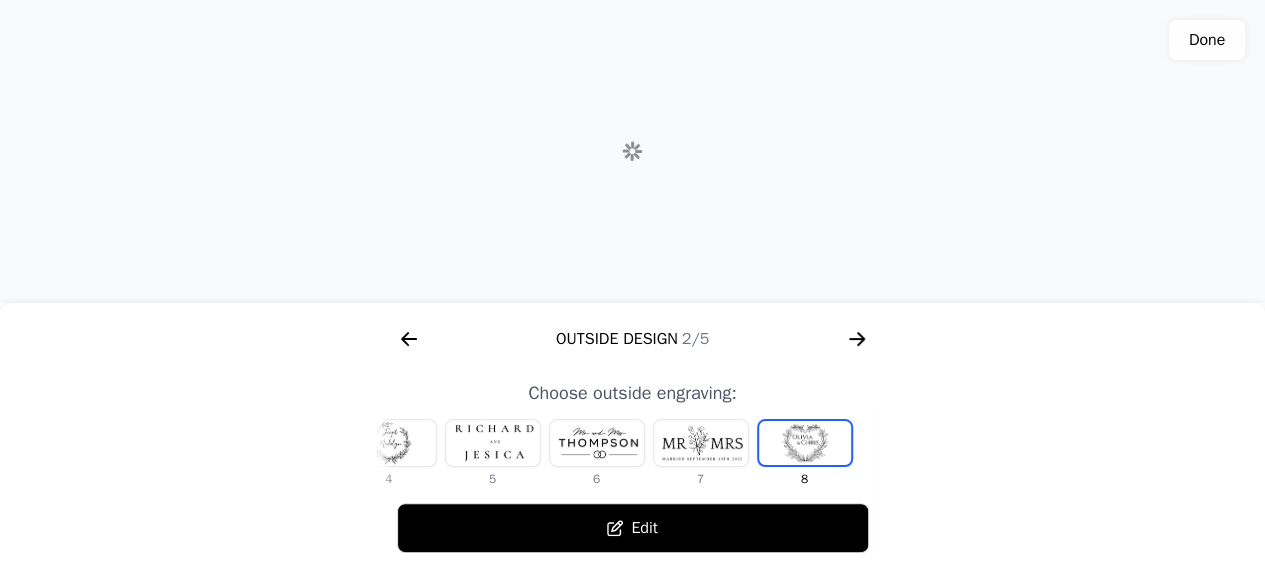 click at bounding box center (701, 443) 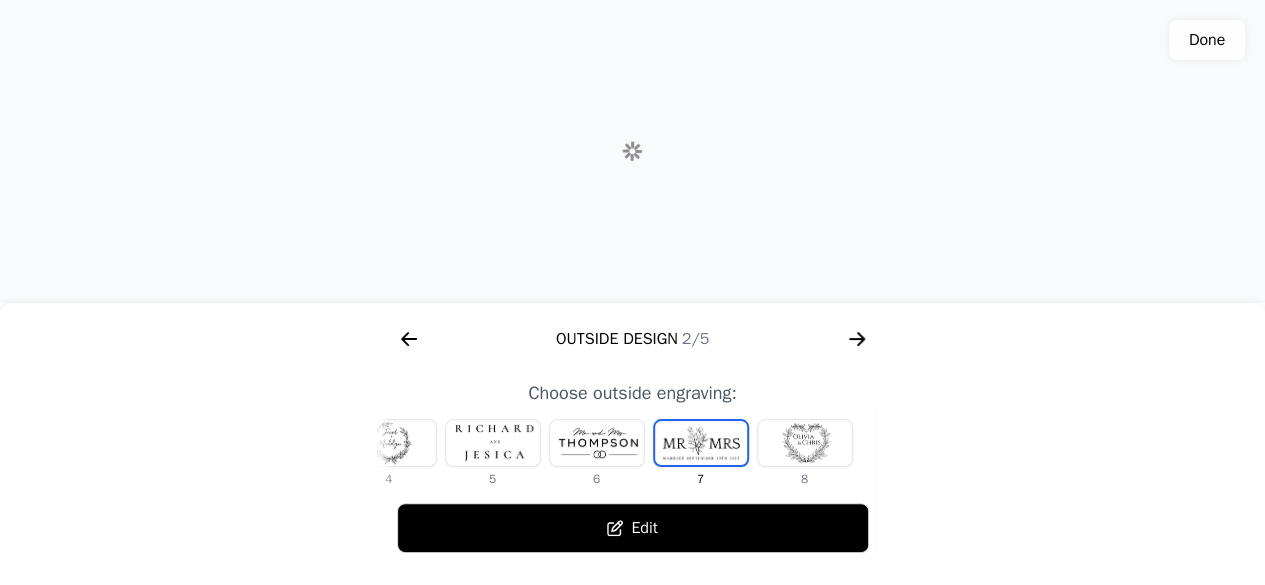 click 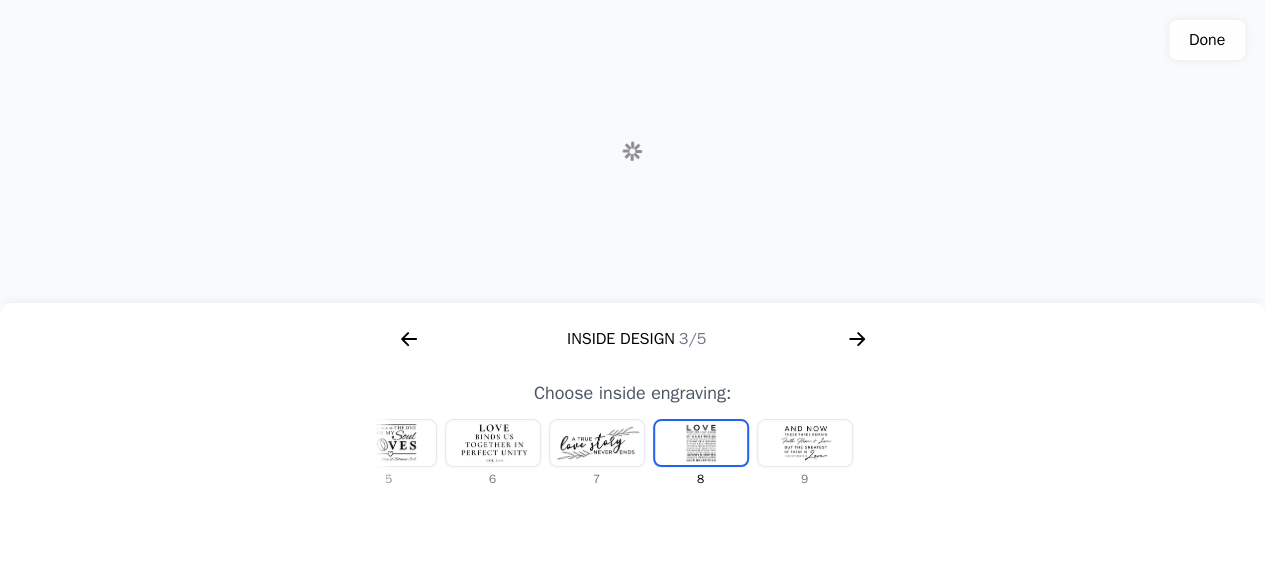 scroll, scrollTop: 0, scrollLeft: 1280, axis: horizontal 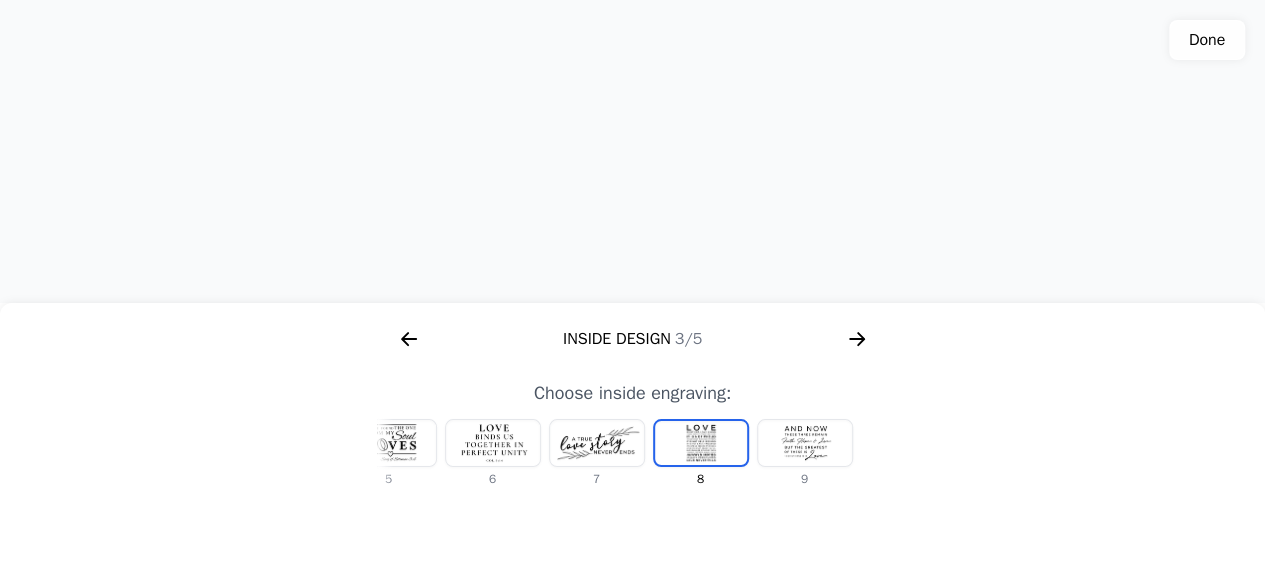 click 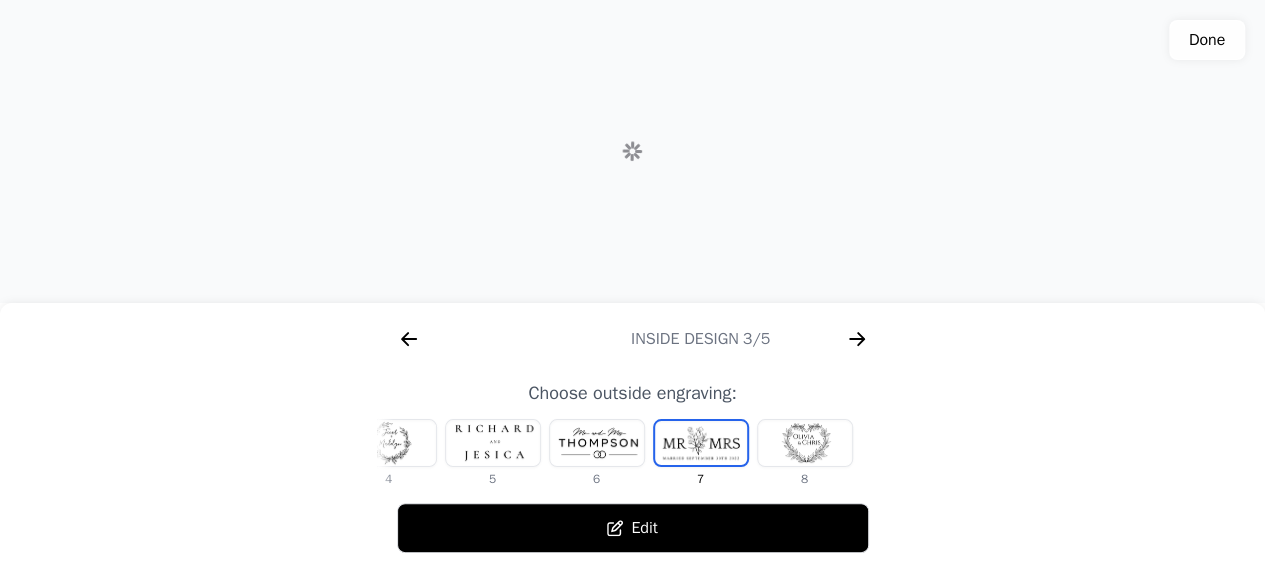 click 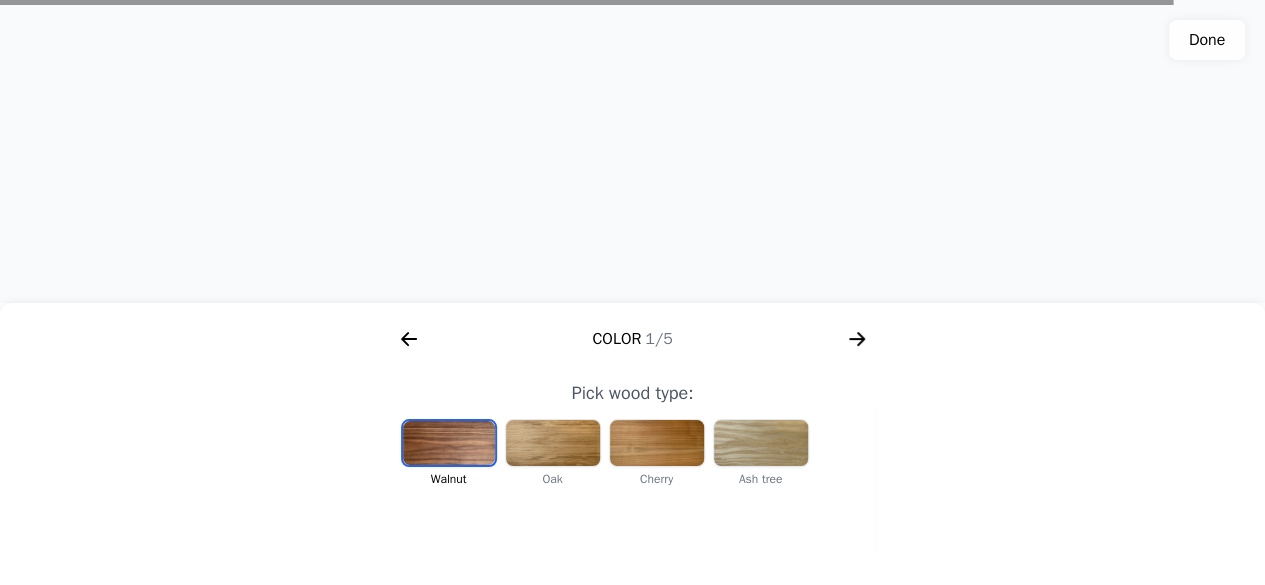 click 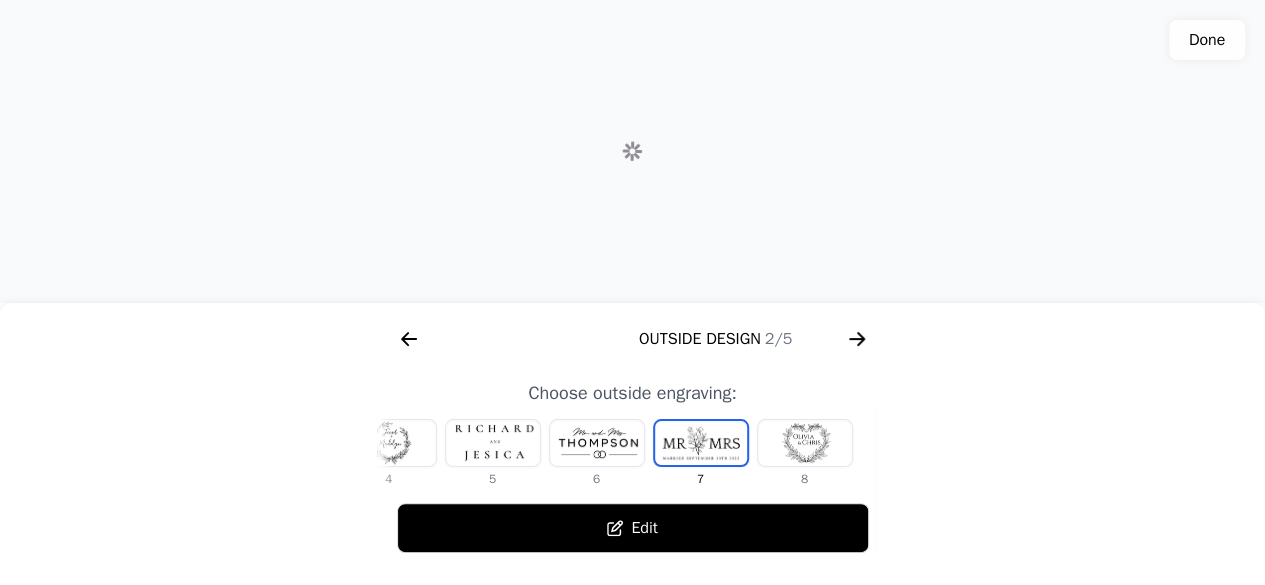 click 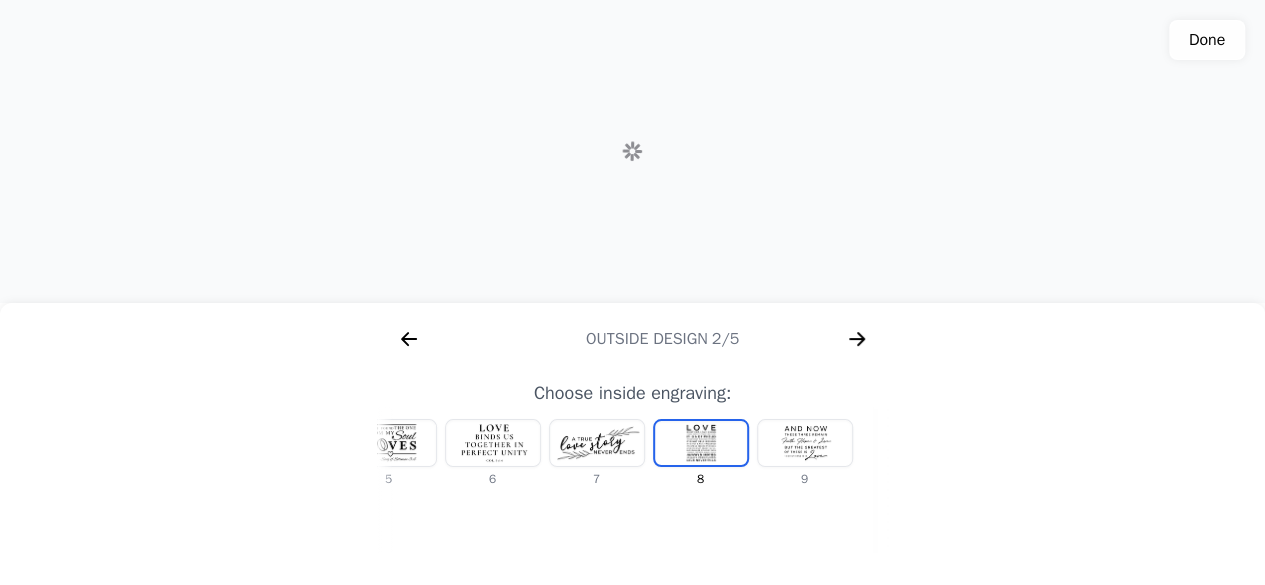 scroll, scrollTop: 0, scrollLeft: 1280, axis: horizontal 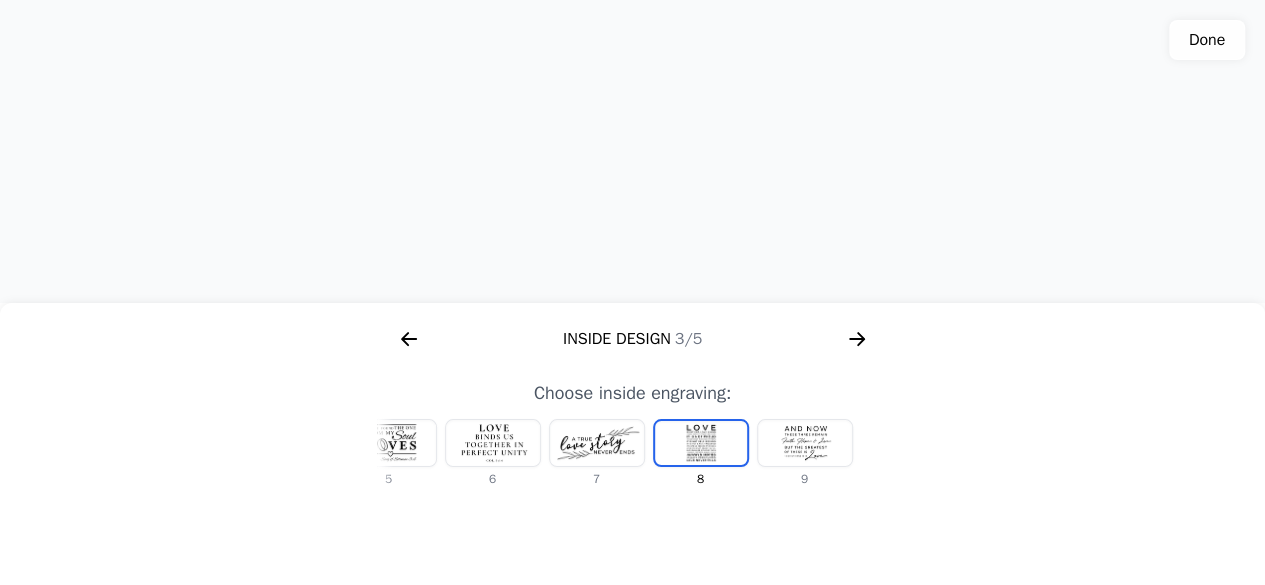 drag, startPoint x: 405, startPoint y: 341, endPoint x: 453, endPoint y: 340, distance: 48.010414 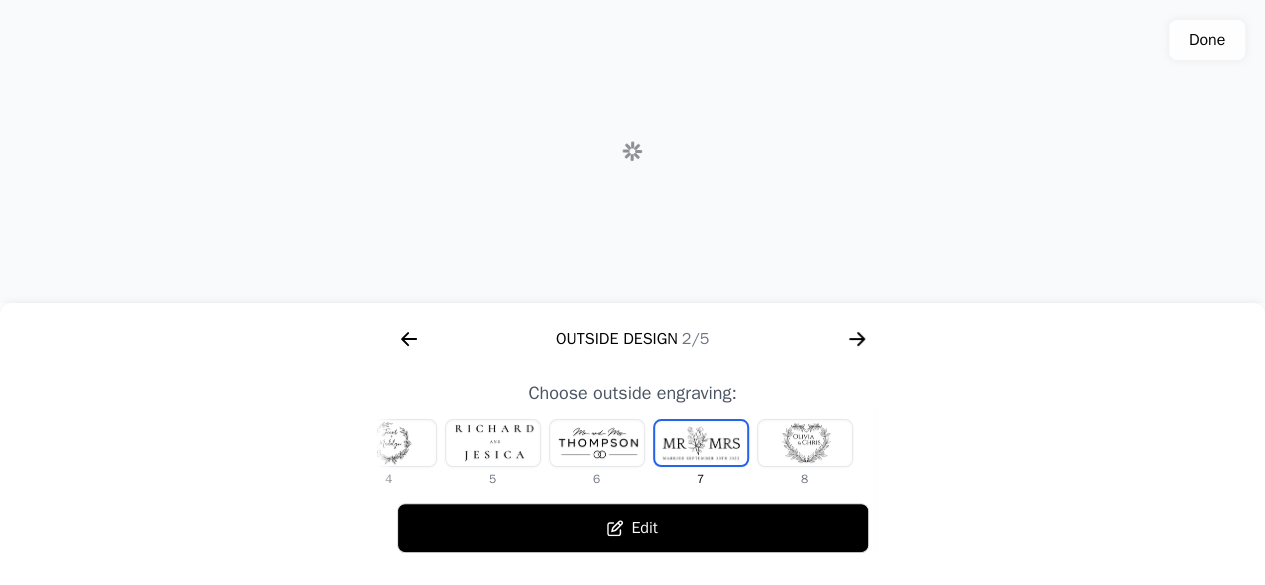 click 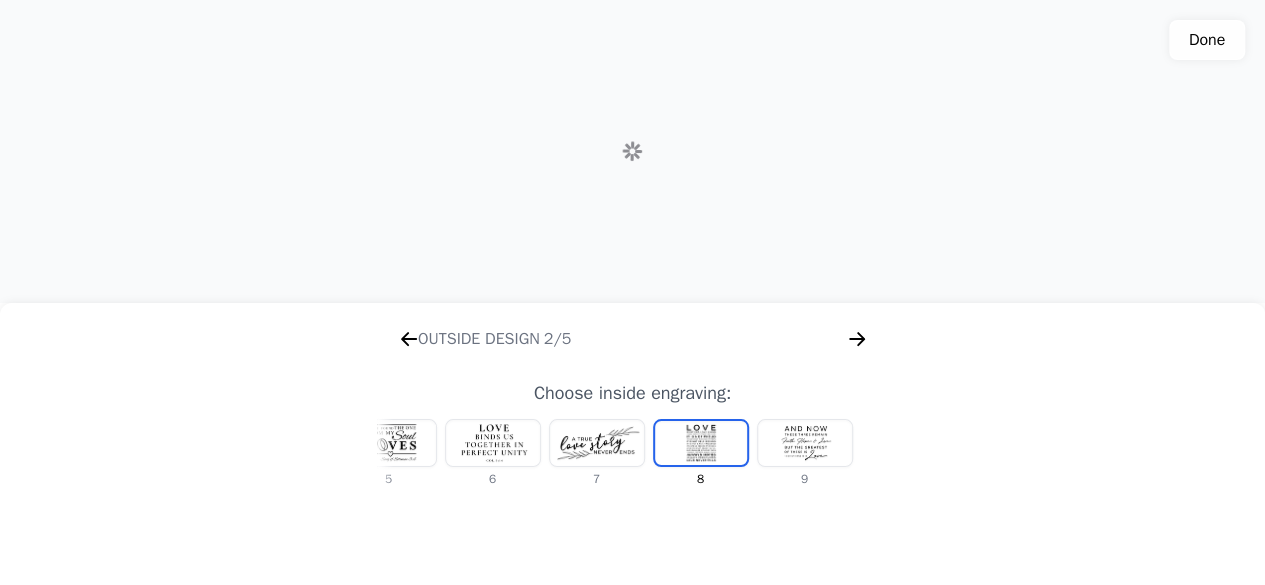 click 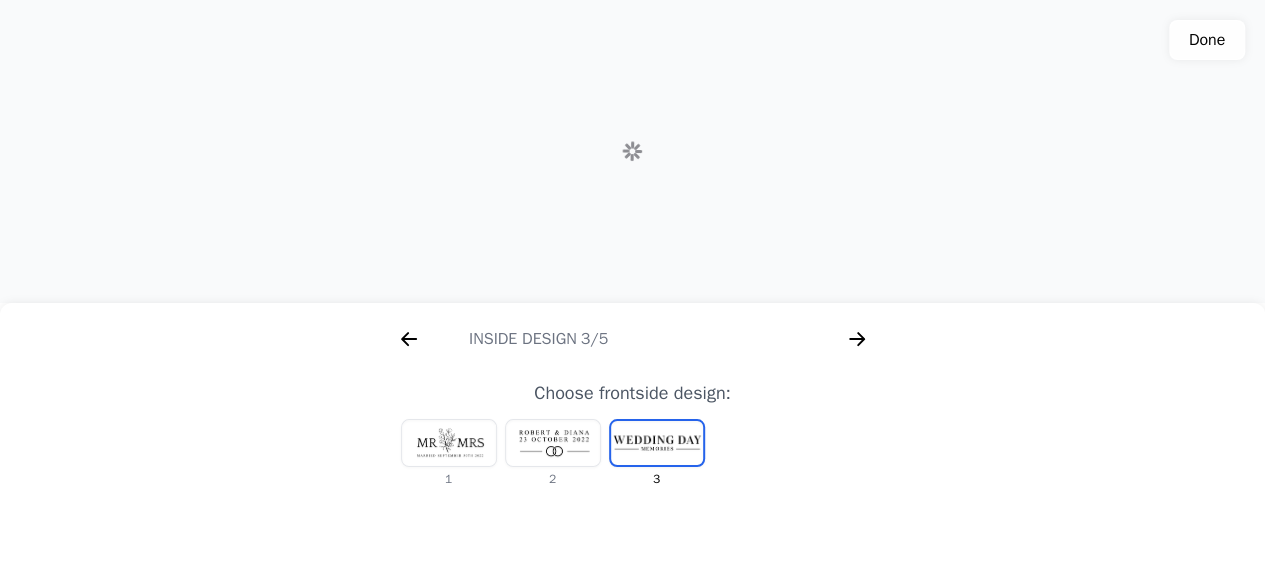 scroll, scrollTop: 0, scrollLeft: 1792, axis: horizontal 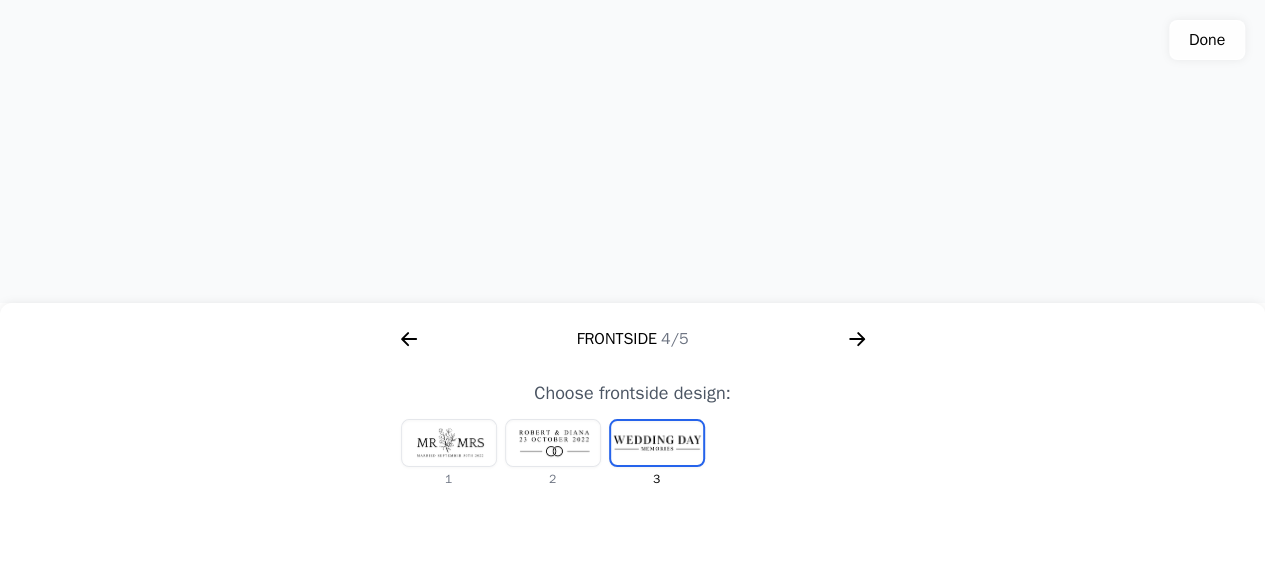 click 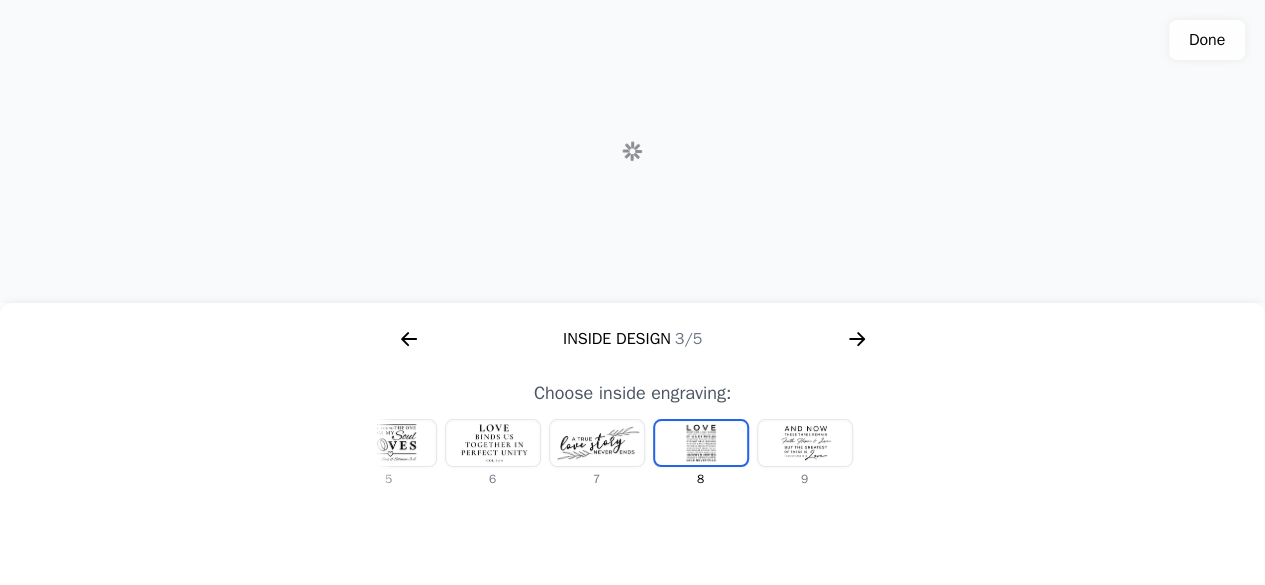 click 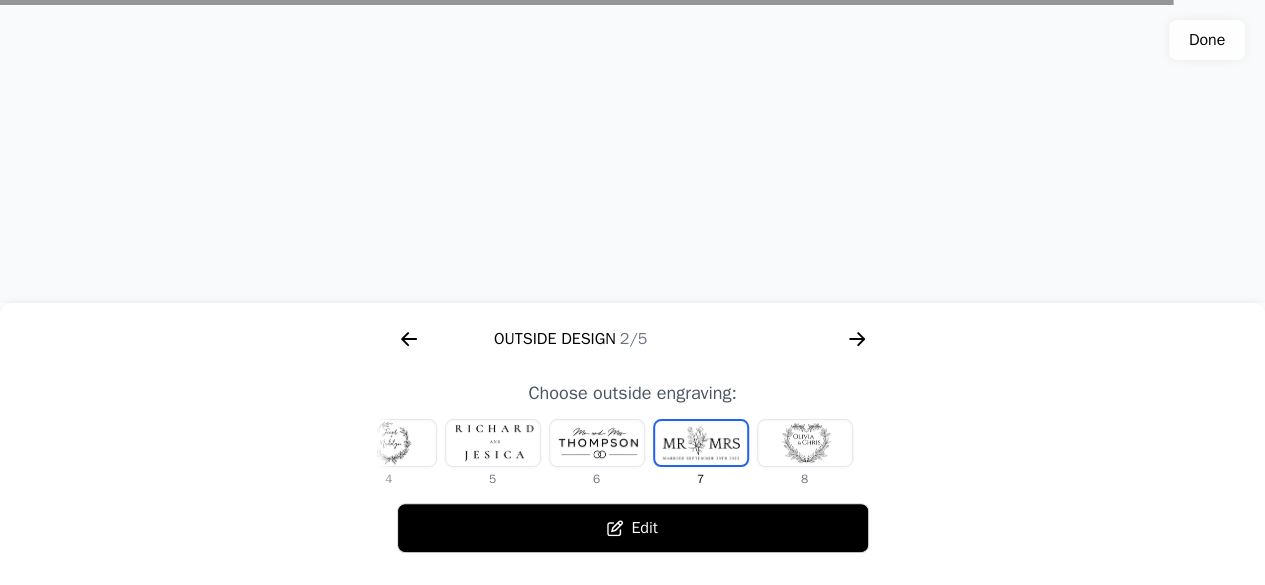 scroll, scrollTop: 0, scrollLeft: 768, axis: horizontal 